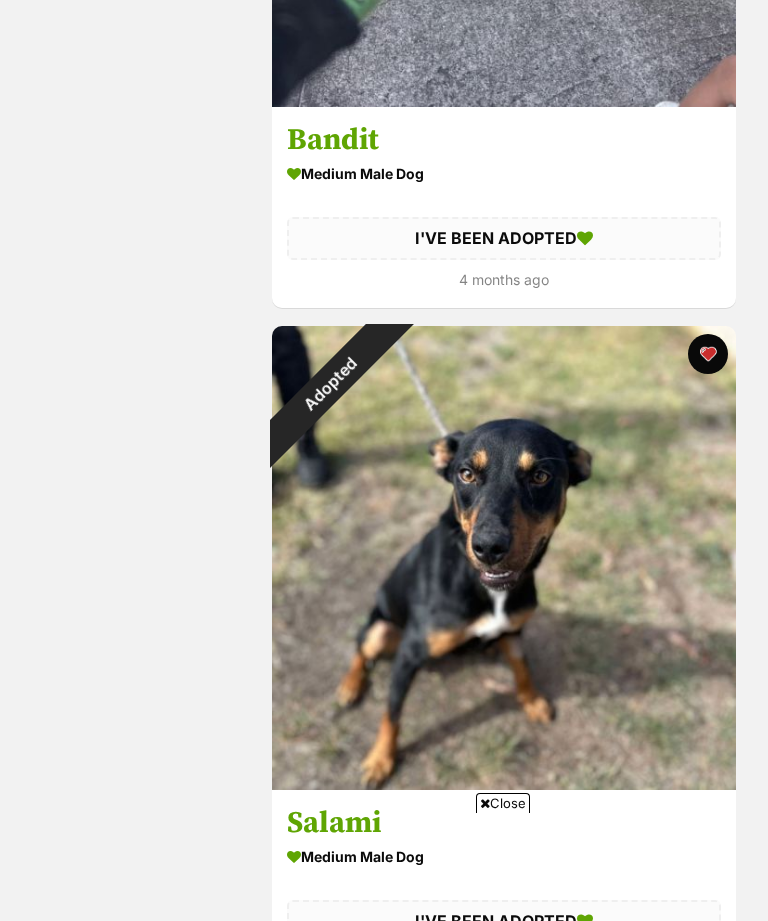 scroll, scrollTop: 6711, scrollLeft: 0, axis: vertical 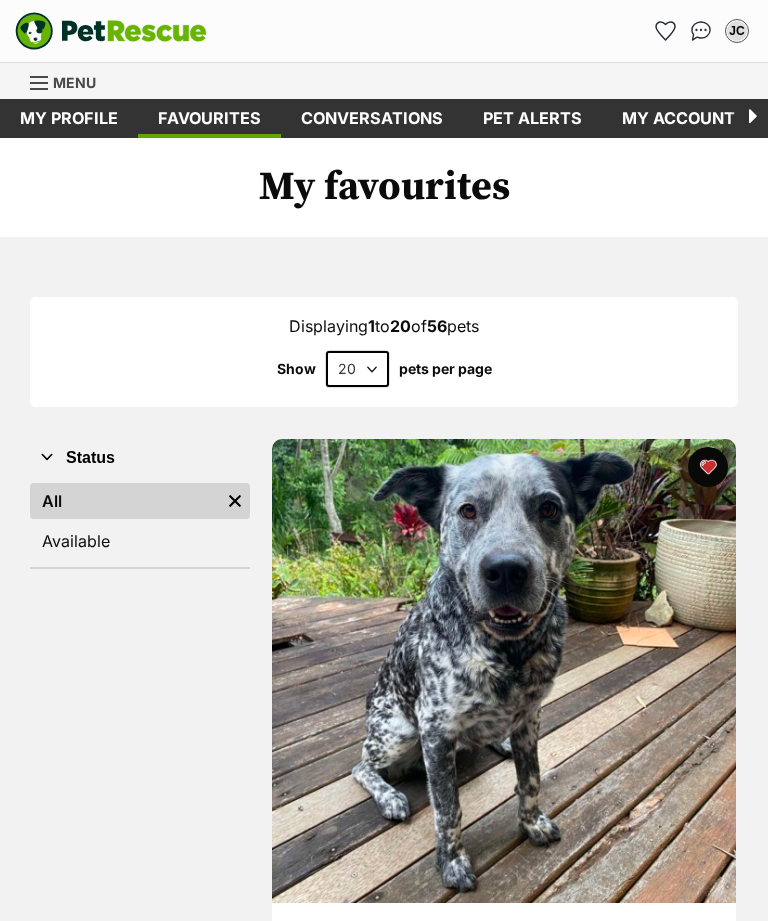 click on "Conversations" at bounding box center (372, 118) 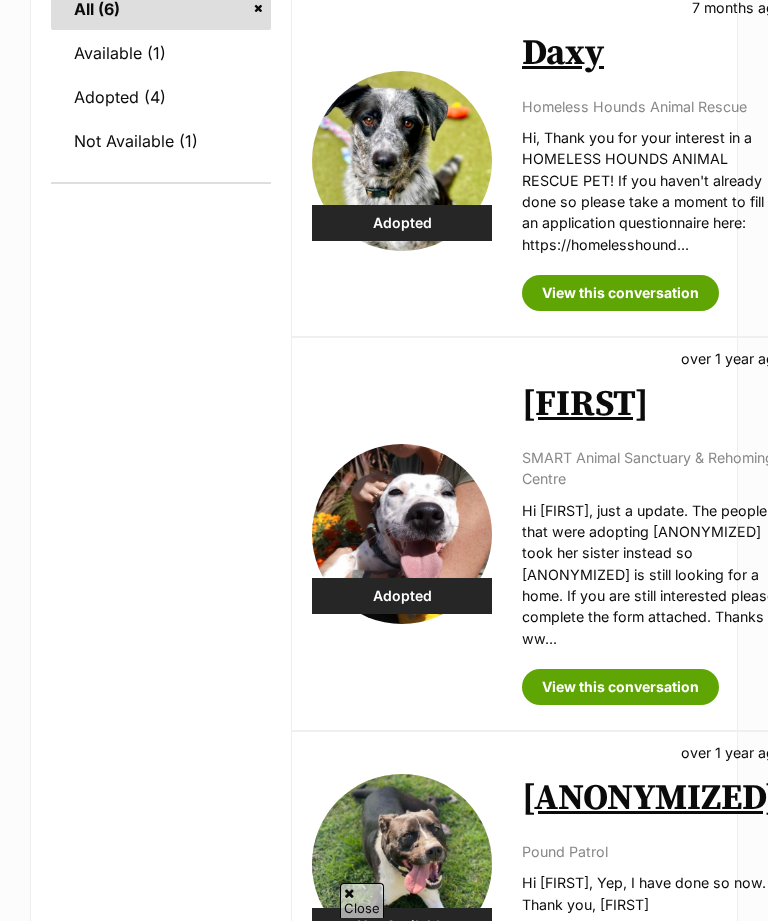 scroll, scrollTop: 701, scrollLeft: 0, axis: vertical 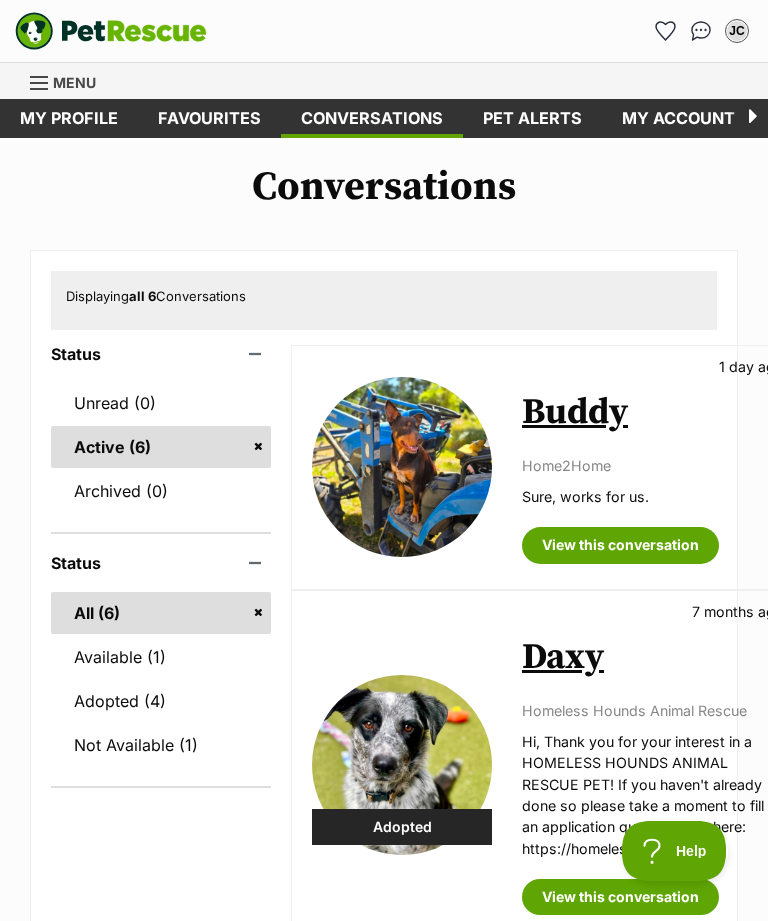 click at bounding box center [111, 31] 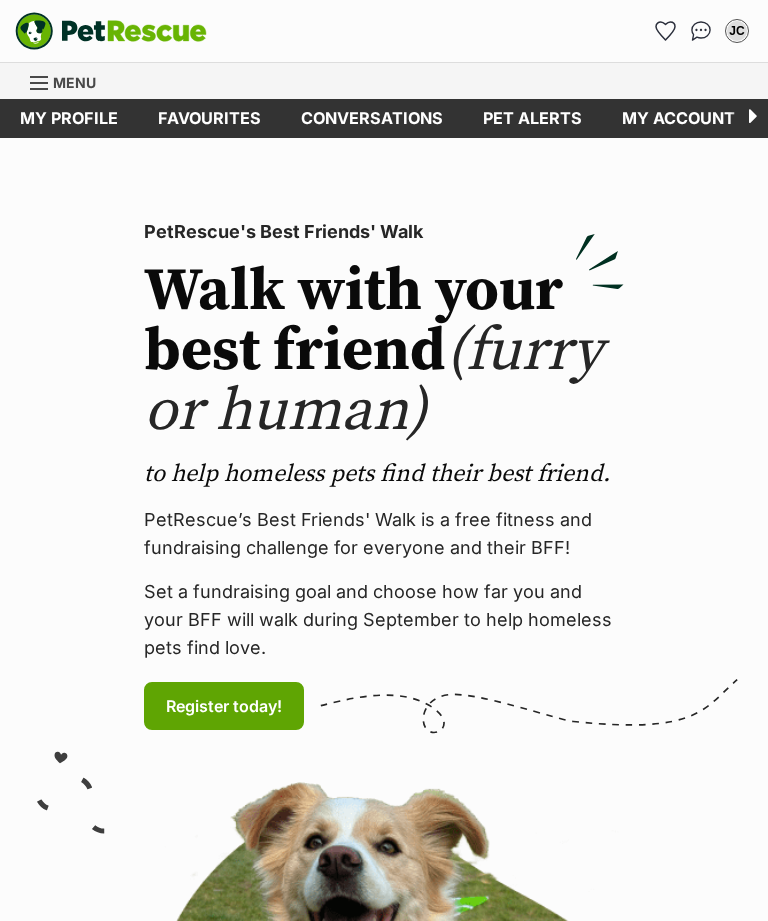 scroll, scrollTop: 0, scrollLeft: 0, axis: both 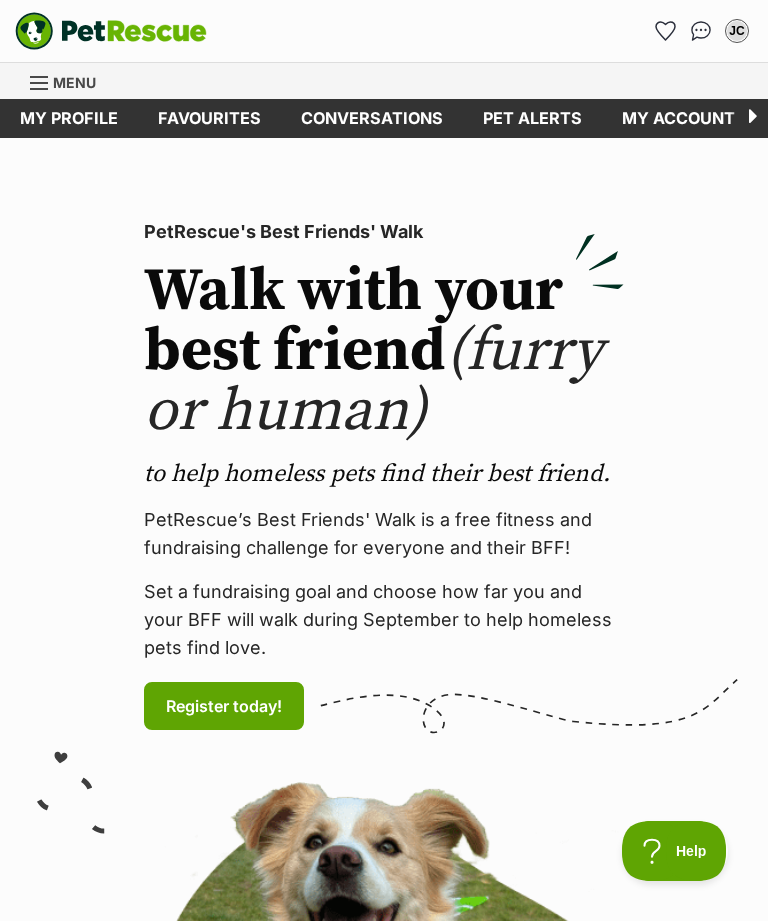 click on "Menu" at bounding box center (74, 82) 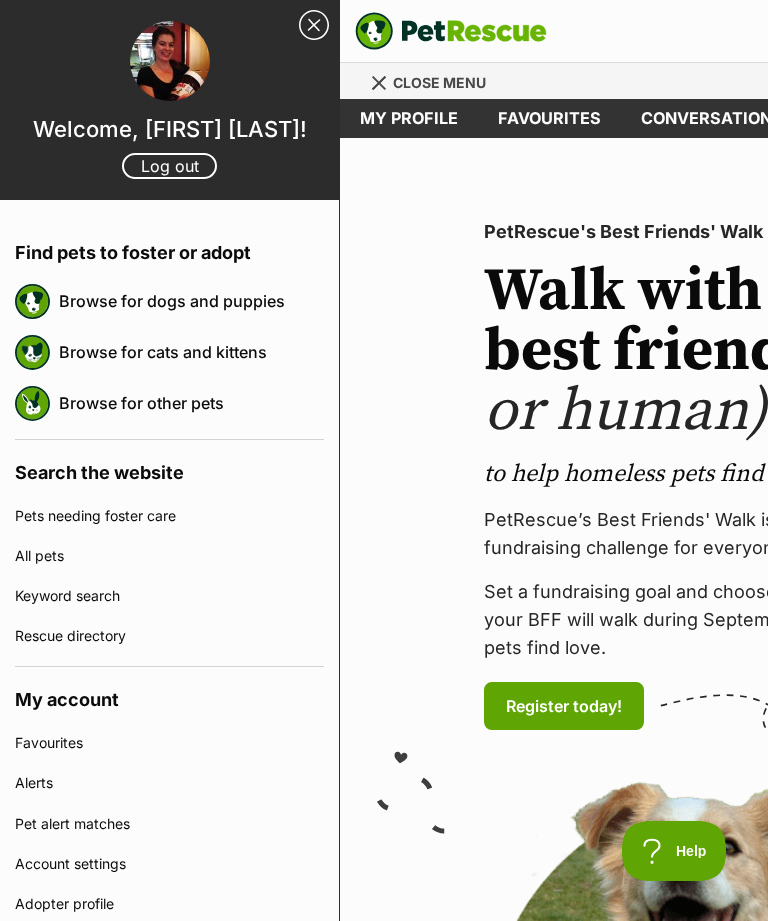 click on "Browse for dogs and puppies" at bounding box center (191, 301) 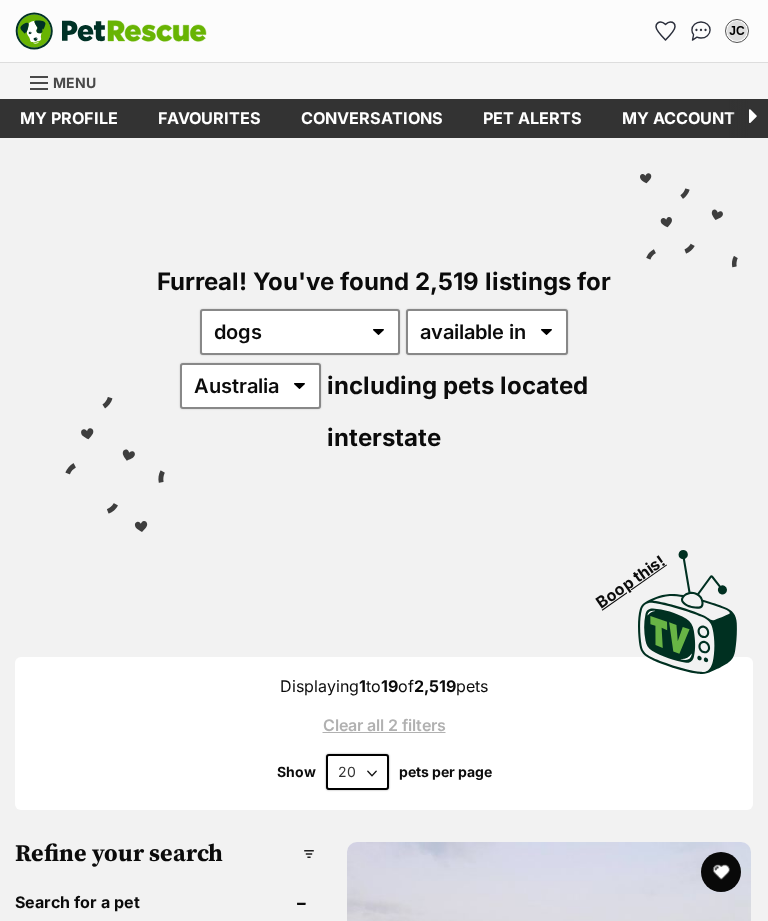 scroll, scrollTop: 0, scrollLeft: 0, axis: both 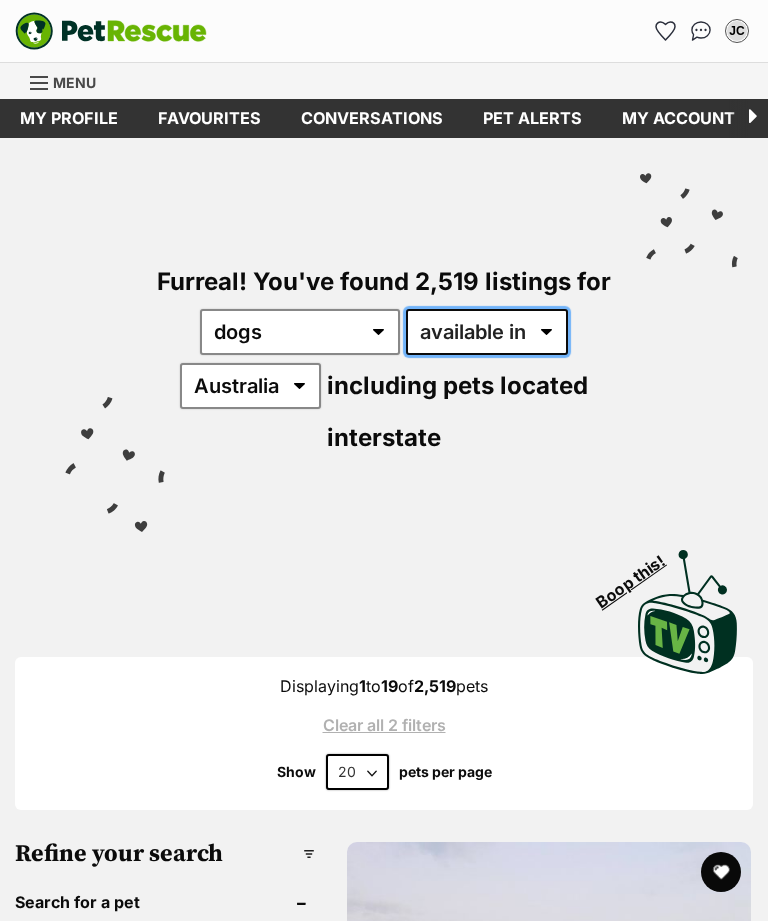 click on "available in
located in" at bounding box center (487, 332) 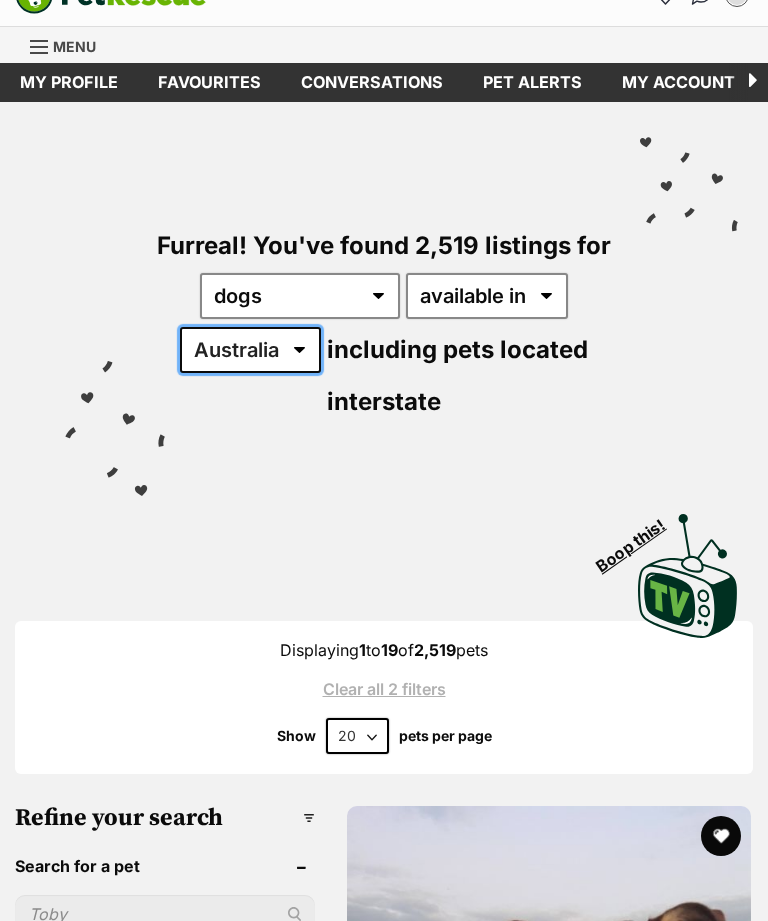 click on "Australia
ACT
NSW
NT
QLD
SA
TAS
VIC
WA" at bounding box center (250, 350) 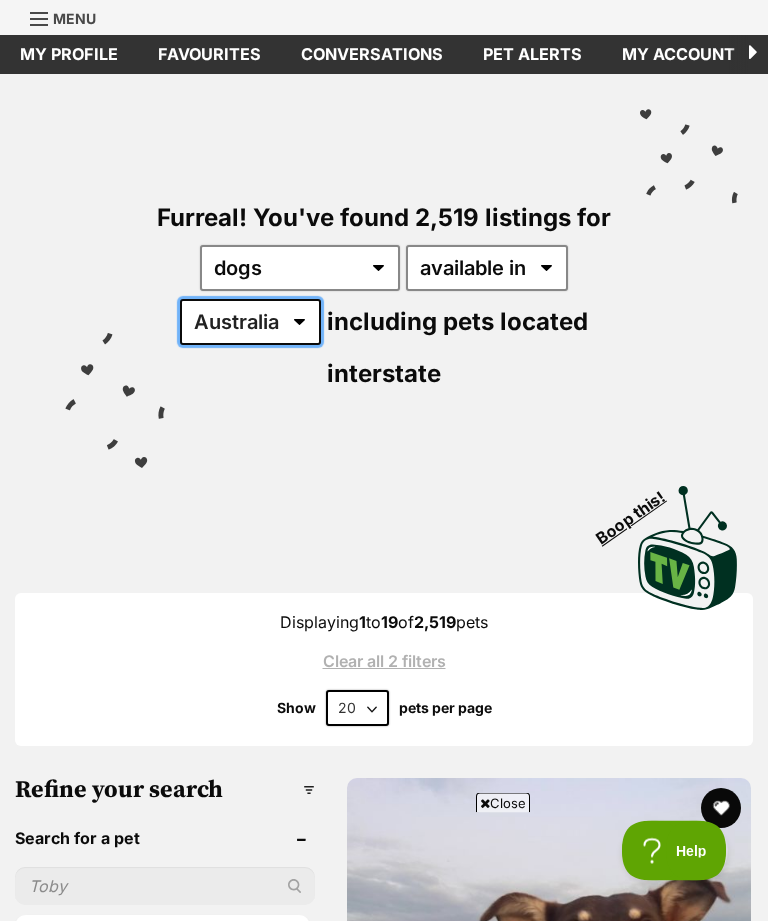 scroll, scrollTop: 0, scrollLeft: 0, axis: both 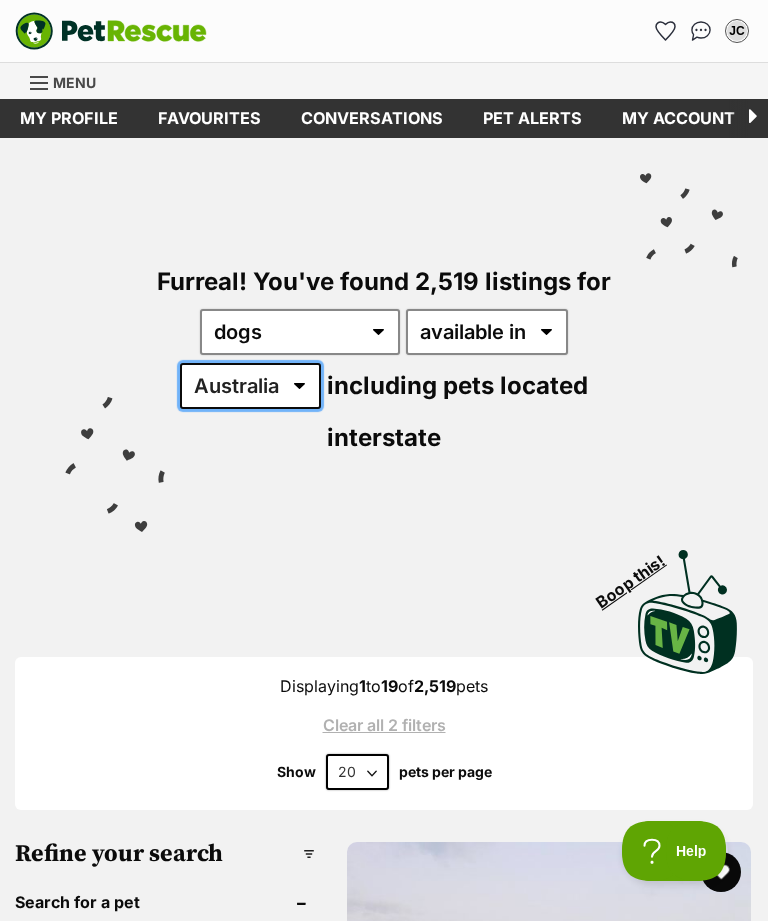 click on "Australia
ACT
NSW
NT
QLD
SA
TAS
VIC
WA" at bounding box center [250, 386] 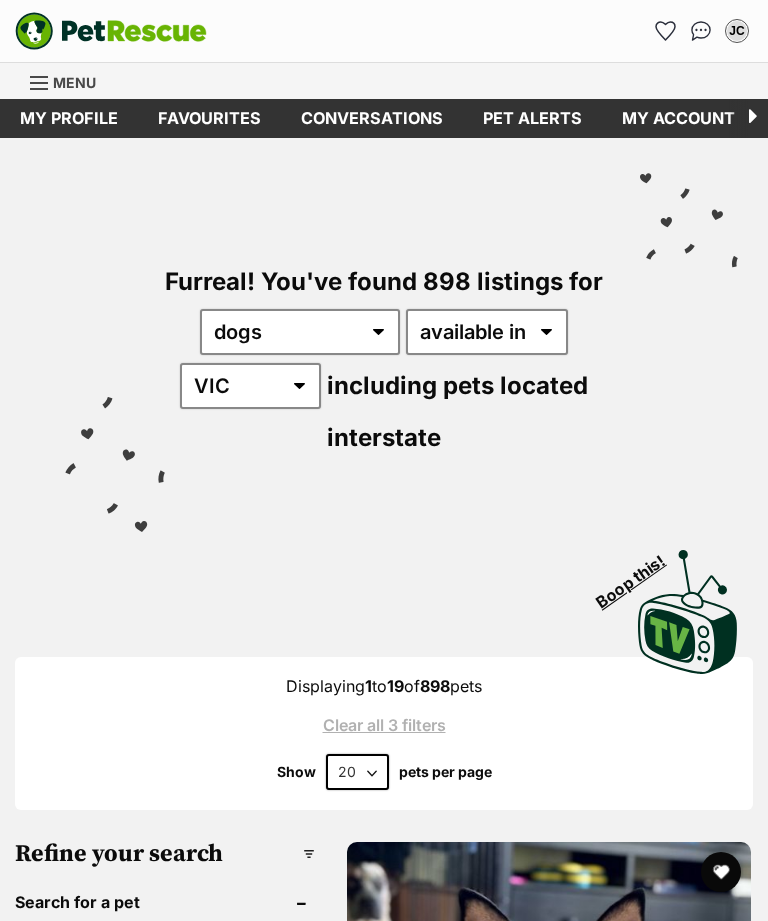 scroll, scrollTop: 0, scrollLeft: 0, axis: both 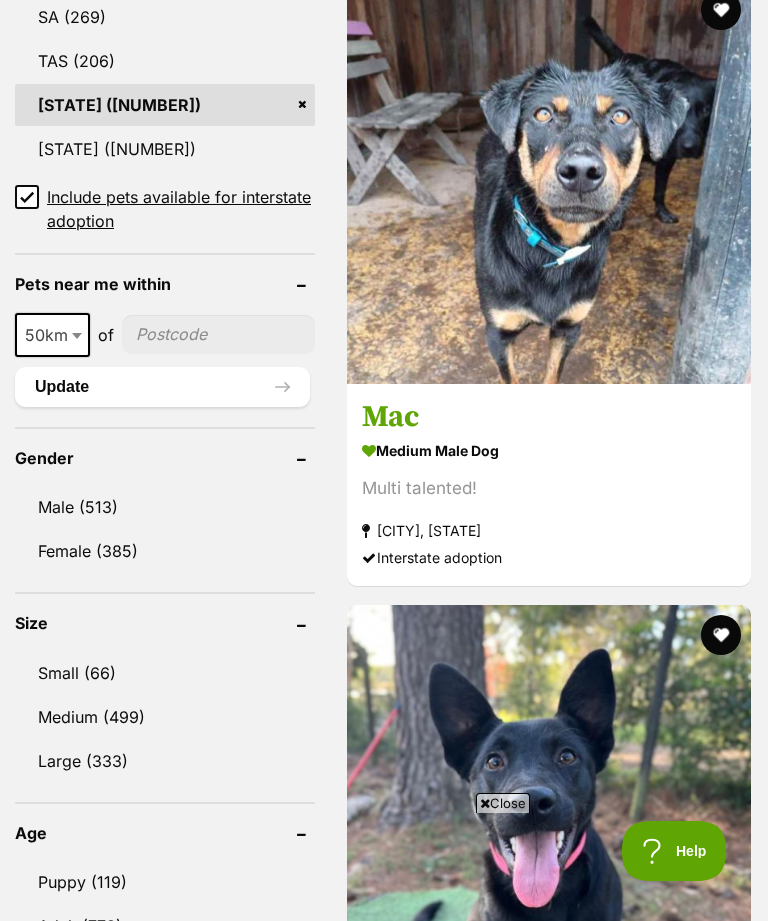 click on "Male (513)" at bounding box center (165, 507) 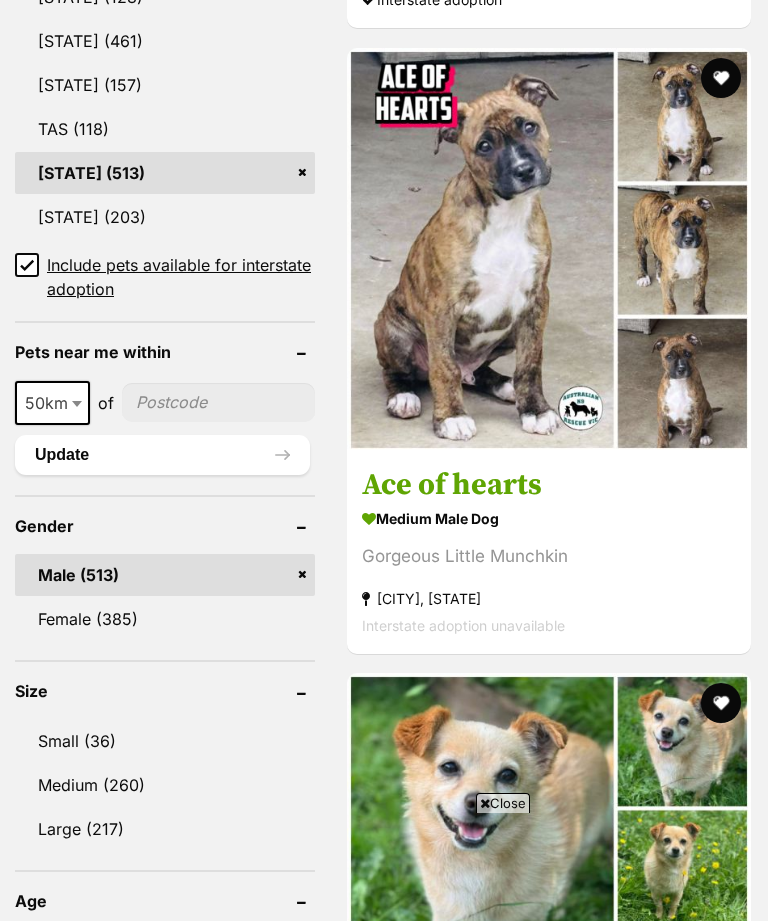 scroll, scrollTop: 1420, scrollLeft: 0, axis: vertical 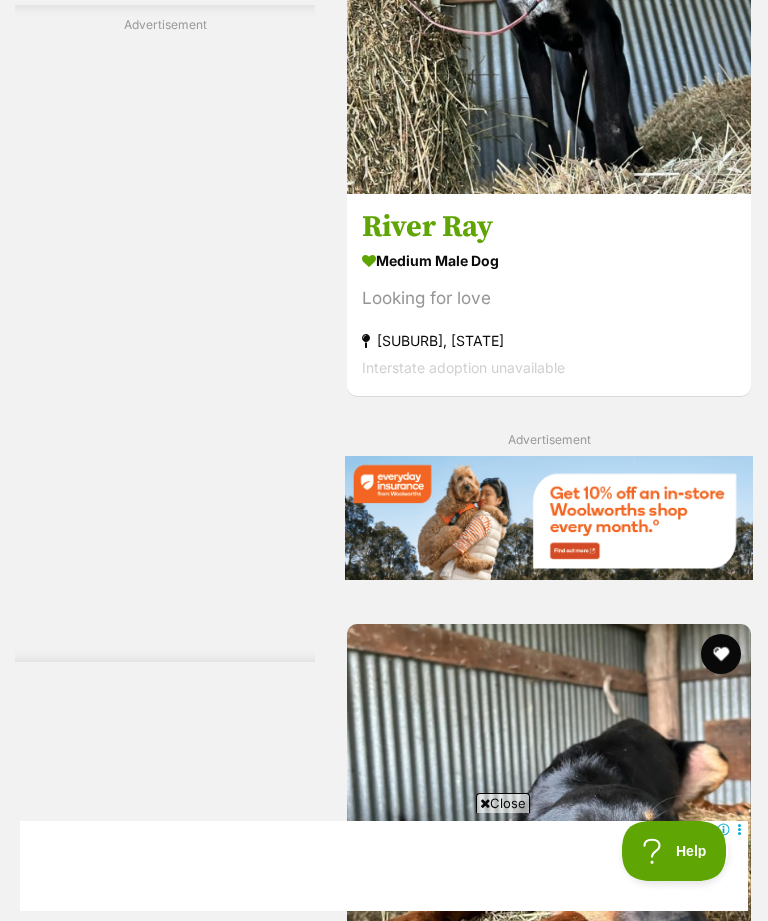click at bounding box center [549, -8] 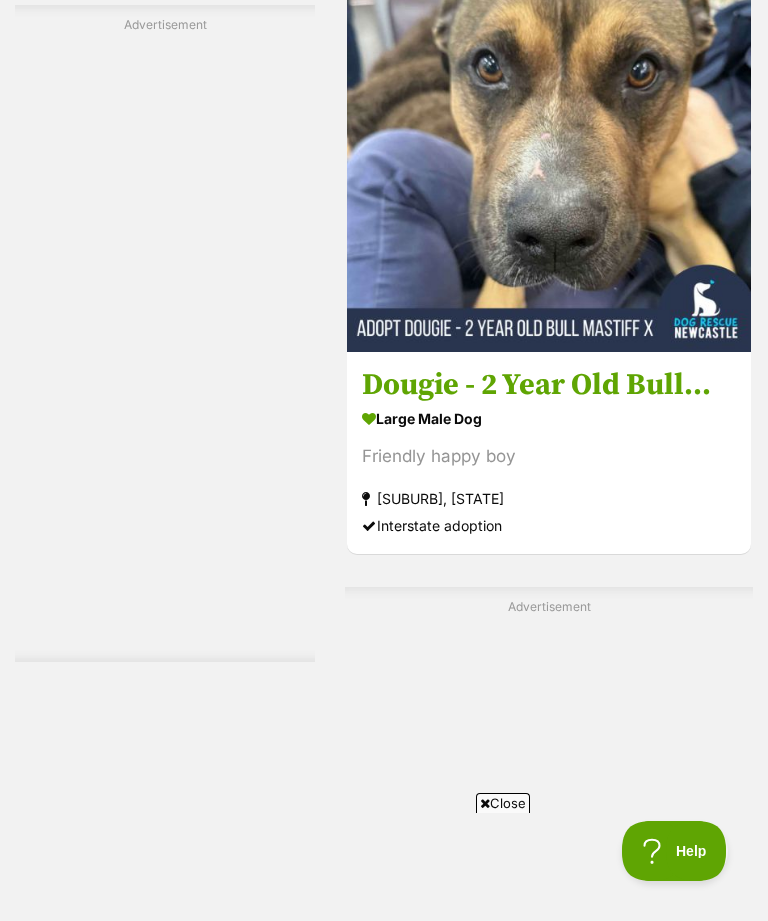 scroll, scrollTop: 12681, scrollLeft: 0, axis: vertical 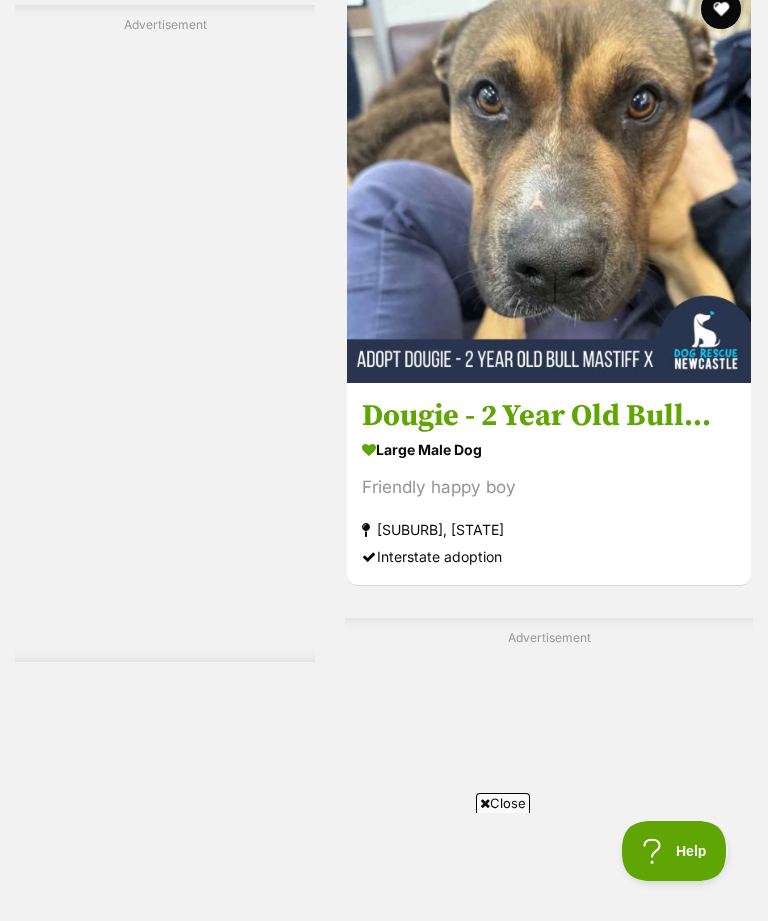 click on "Klay" at bounding box center [549, -209] 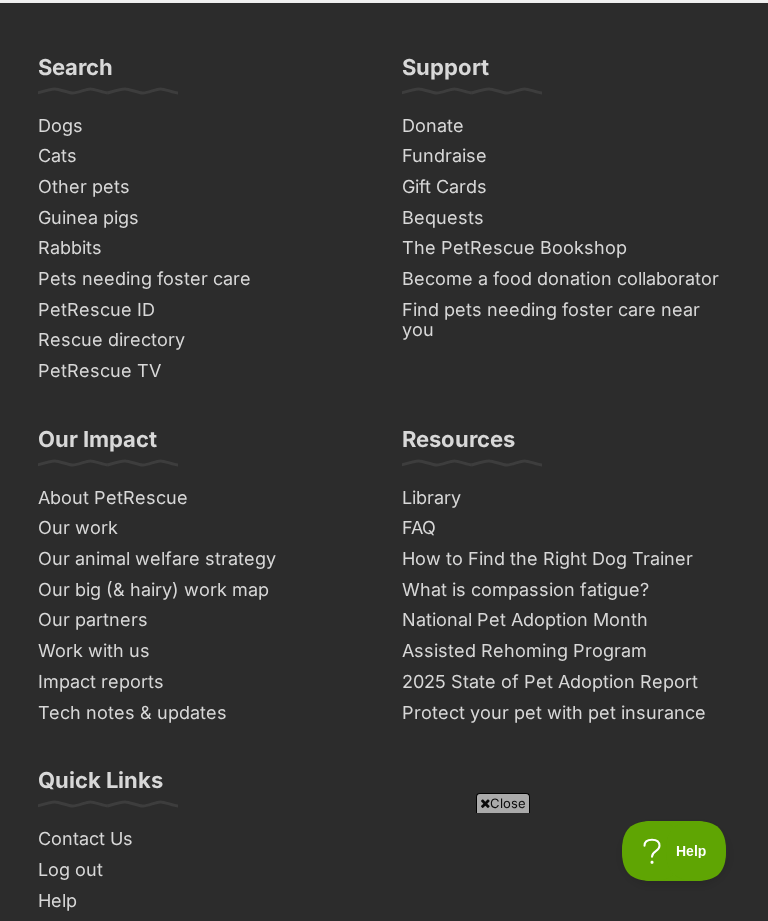 scroll, scrollTop: 15014, scrollLeft: 0, axis: vertical 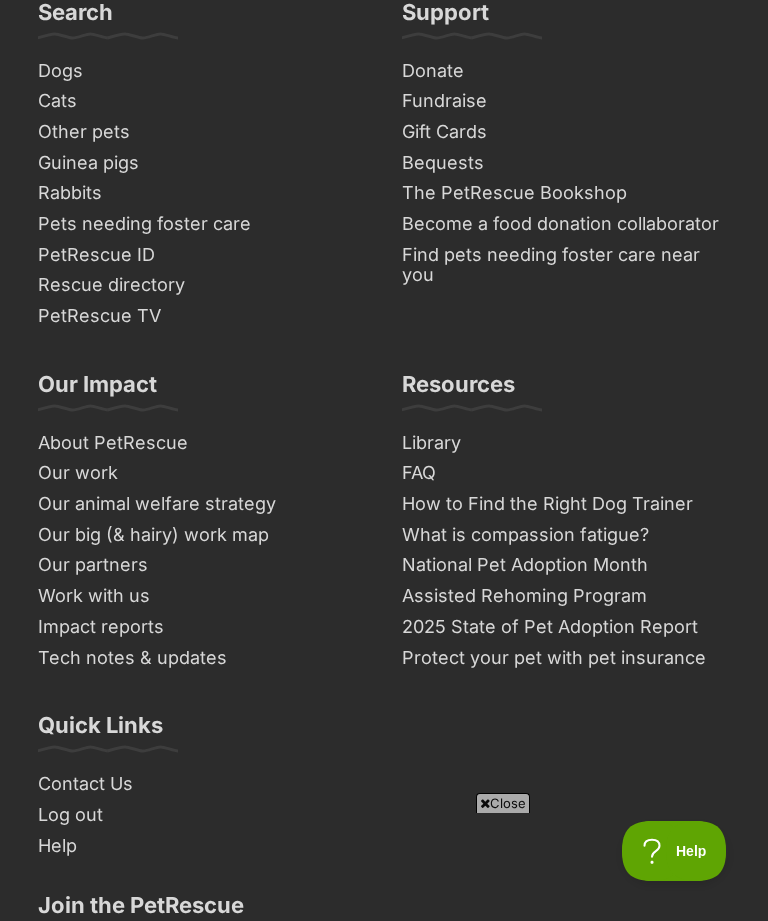 click on "Next" at bounding box center [549, -451] 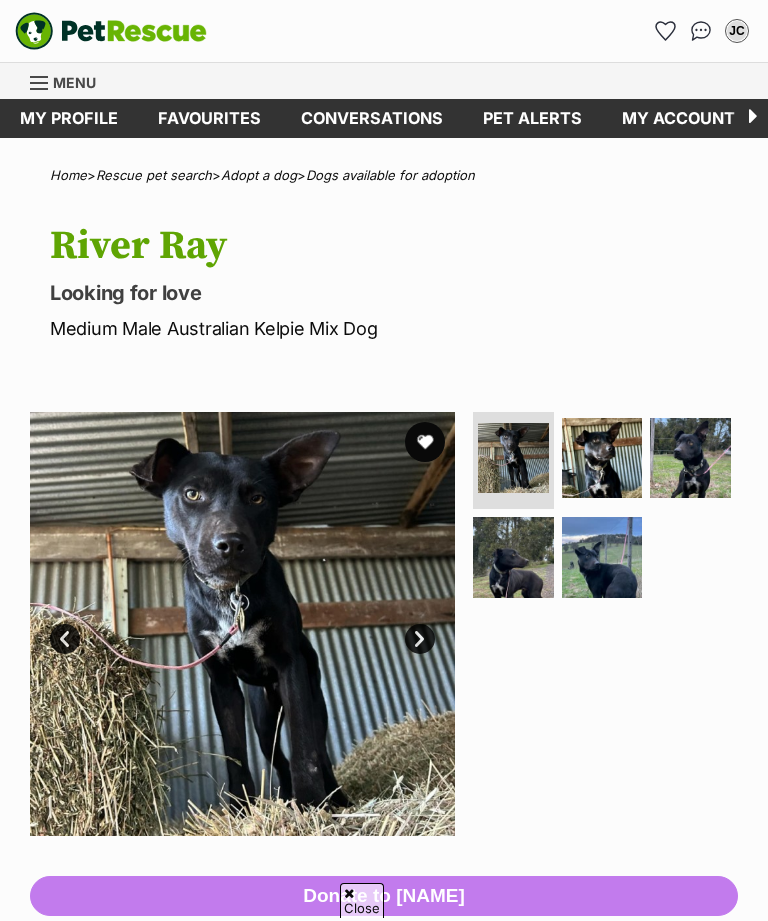 click at bounding box center [602, 458] 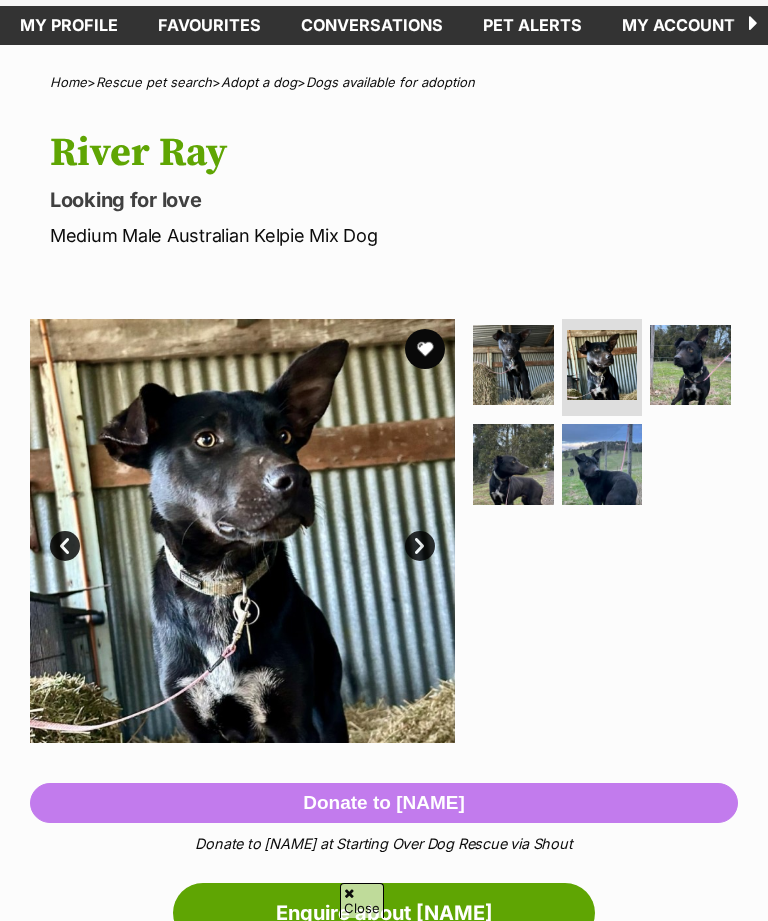 scroll, scrollTop: 93, scrollLeft: 0, axis: vertical 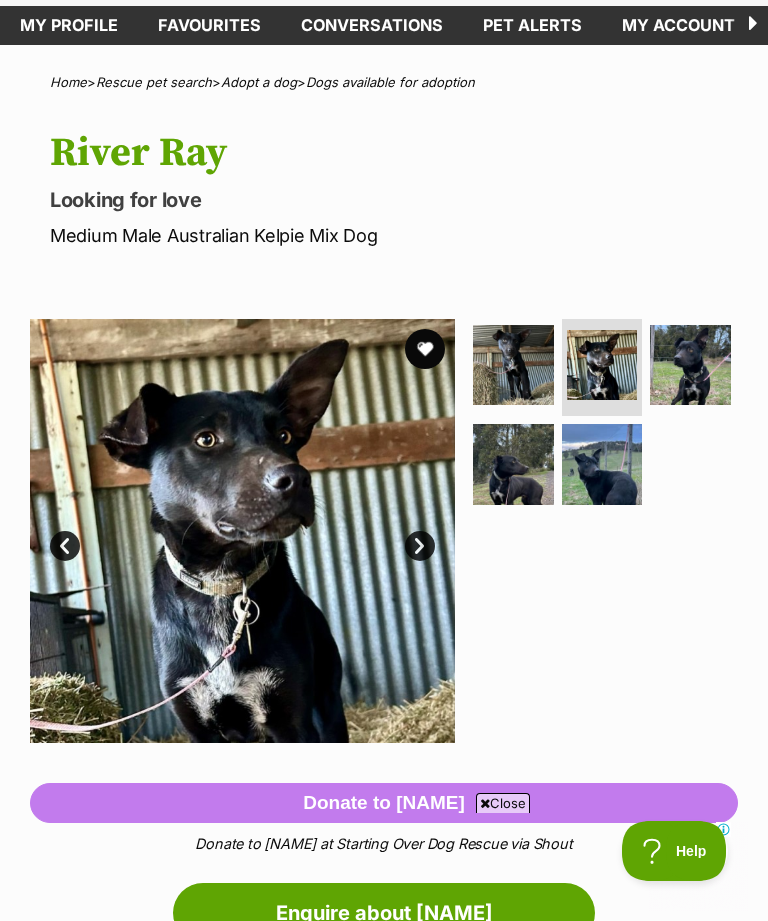 click at bounding box center (602, 464) 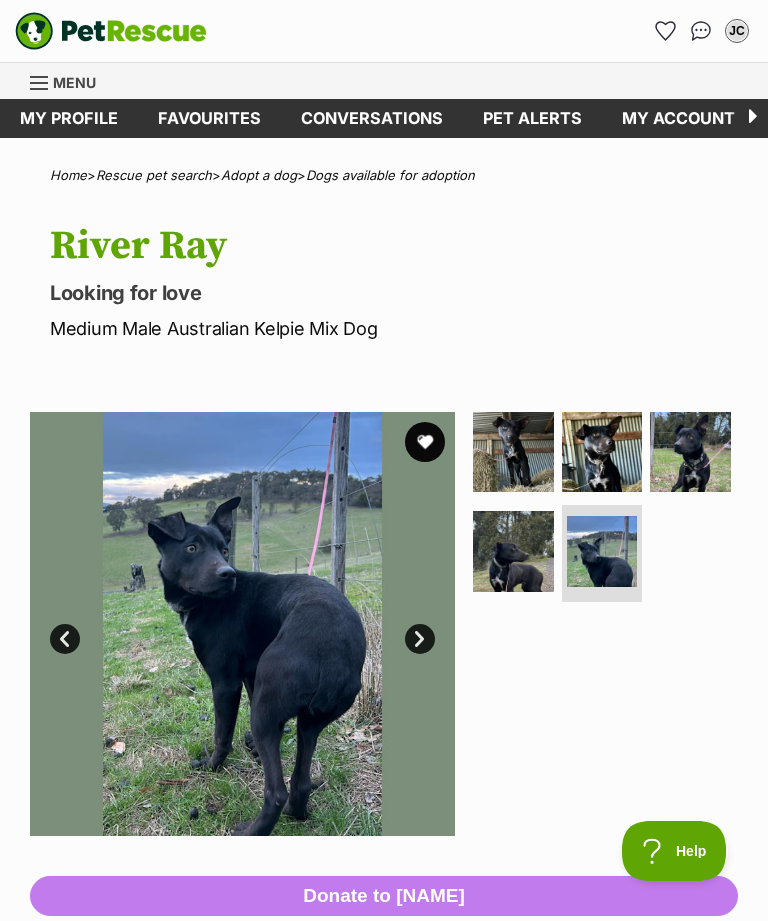 scroll, scrollTop: 0, scrollLeft: 0, axis: both 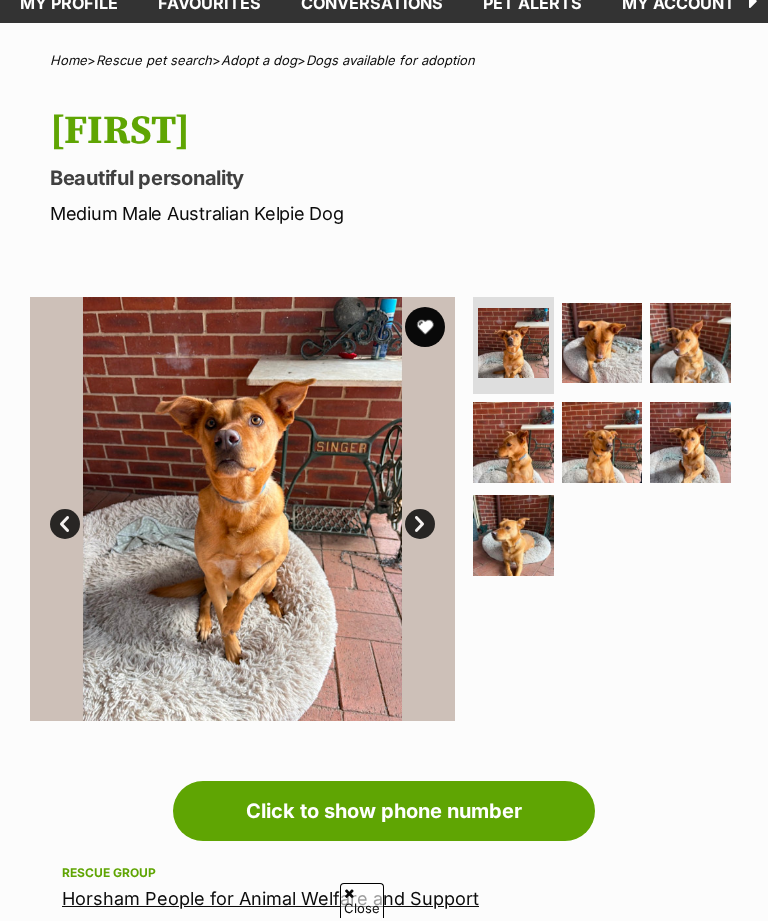 click at bounding box center [602, 442] 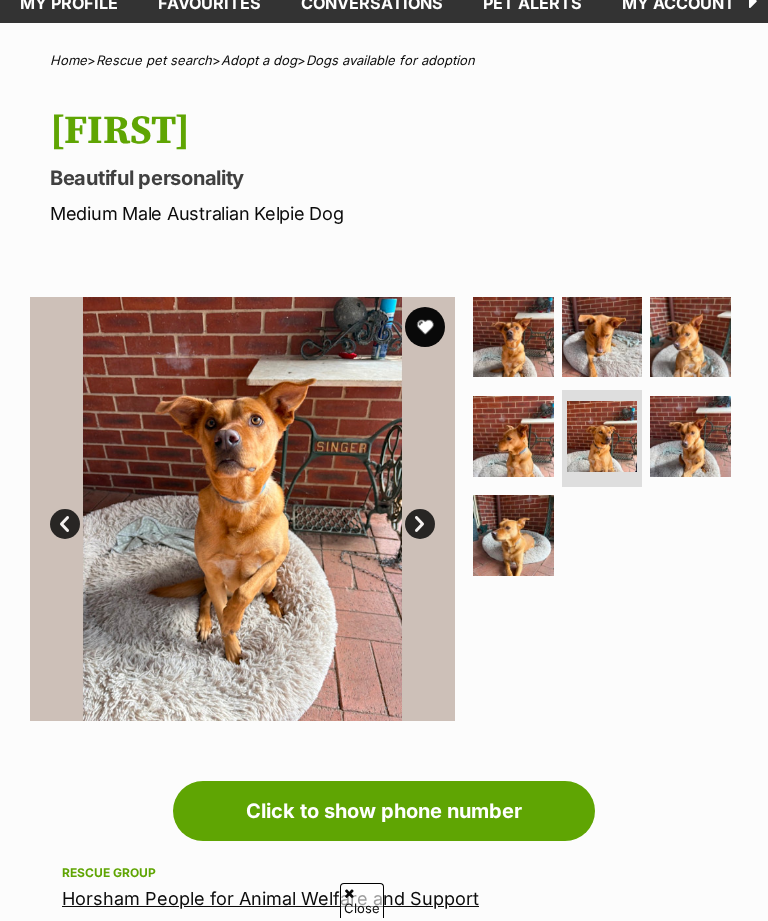 scroll, scrollTop: 0, scrollLeft: 0, axis: both 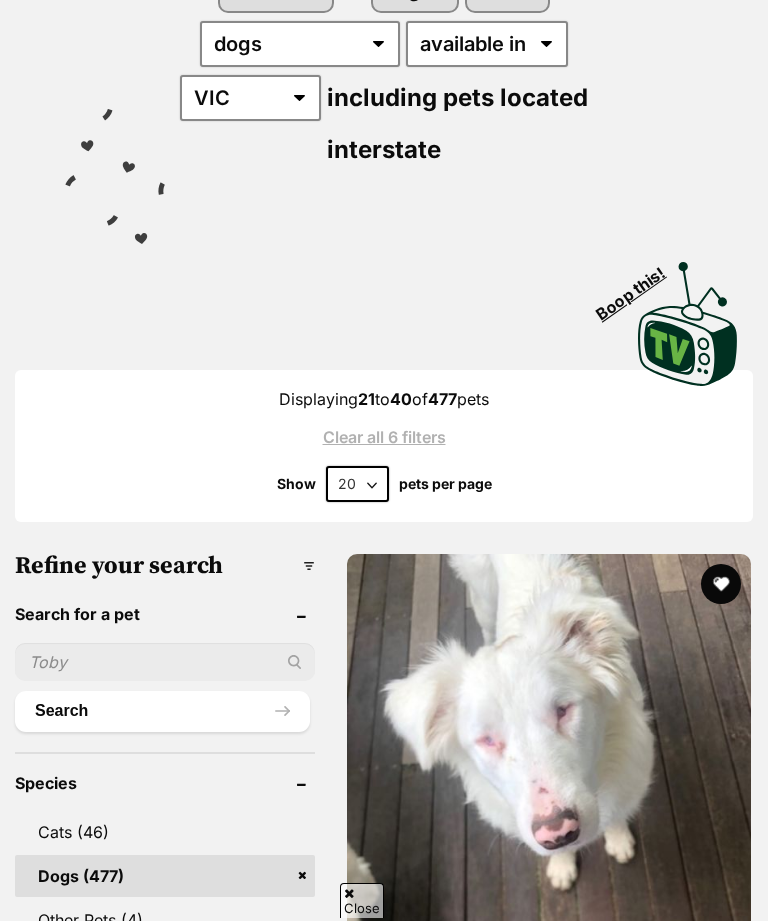 click on "20 40 60" at bounding box center (357, 484) 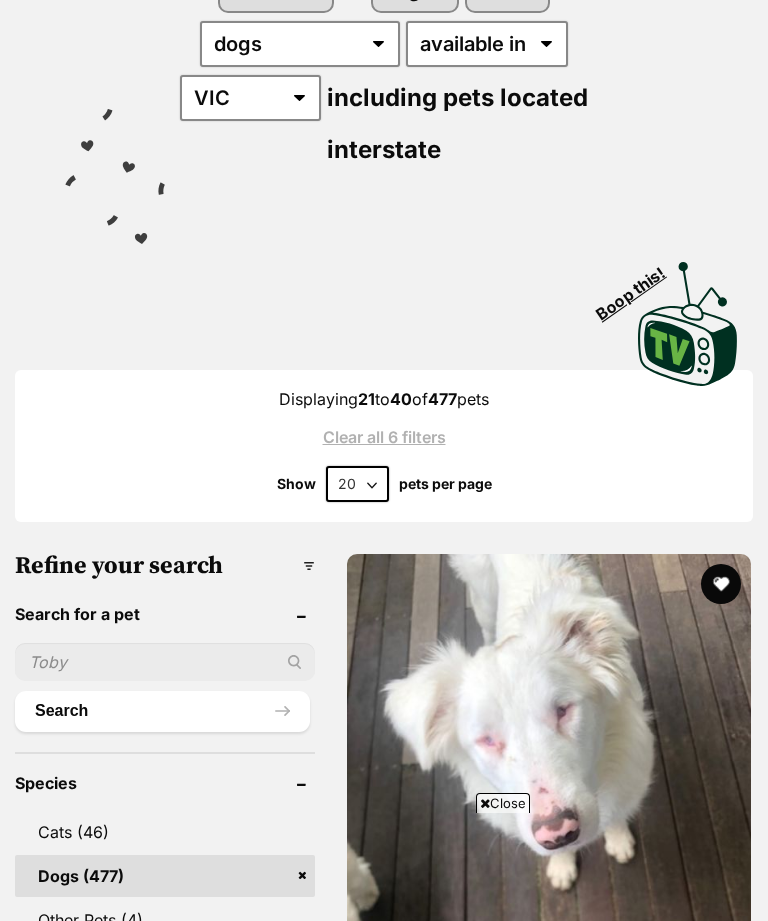 select on "60" 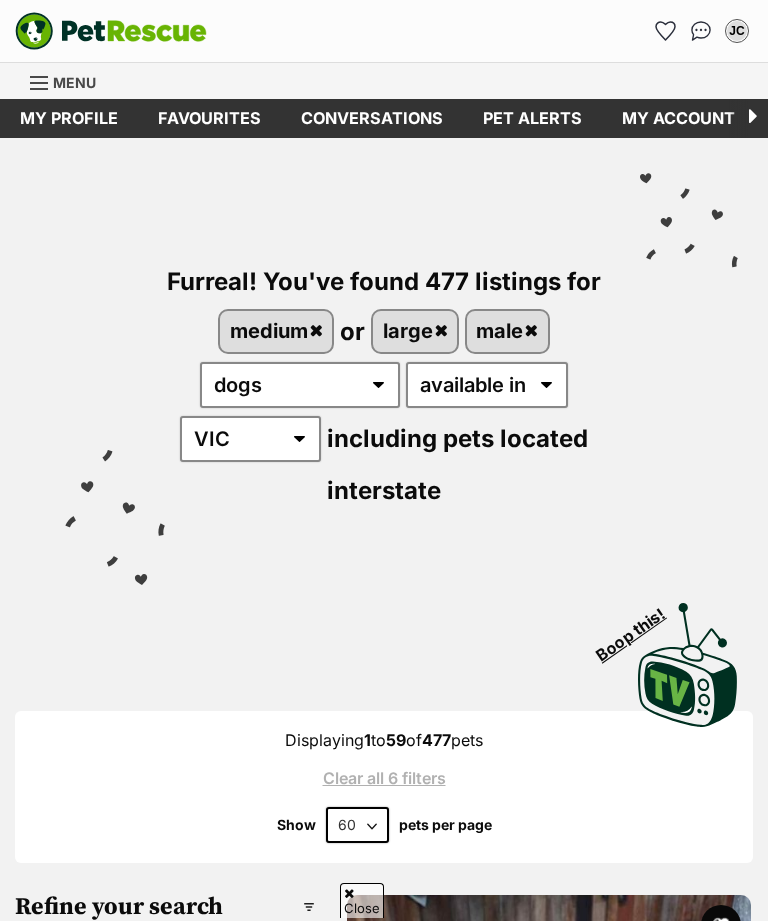 scroll, scrollTop: 555, scrollLeft: 0, axis: vertical 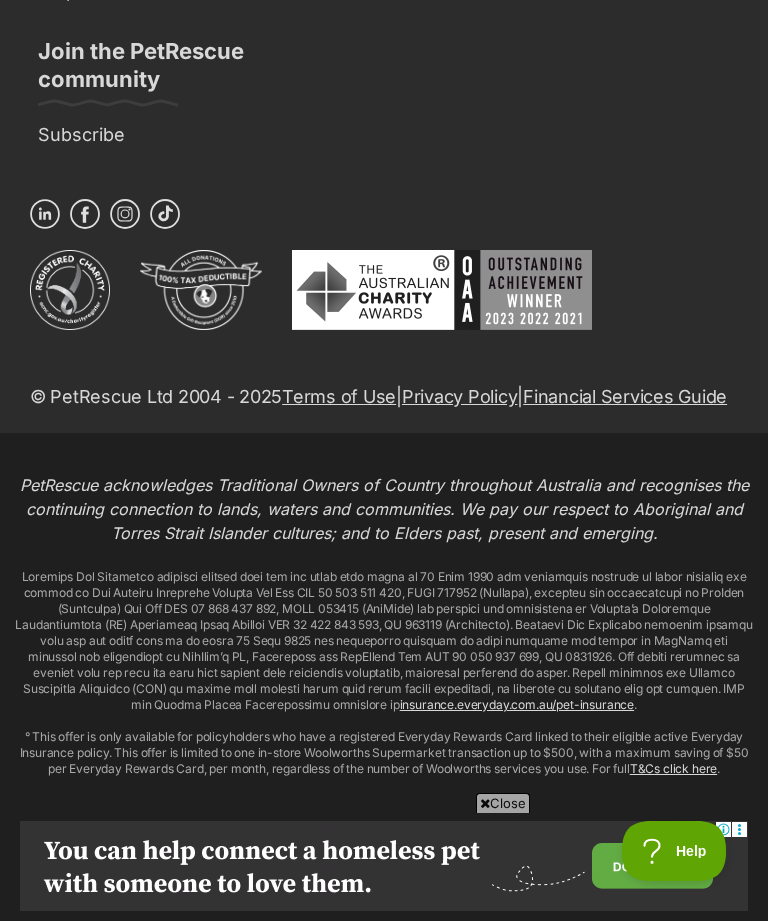 click on "Next" at bounding box center [549, -1145] 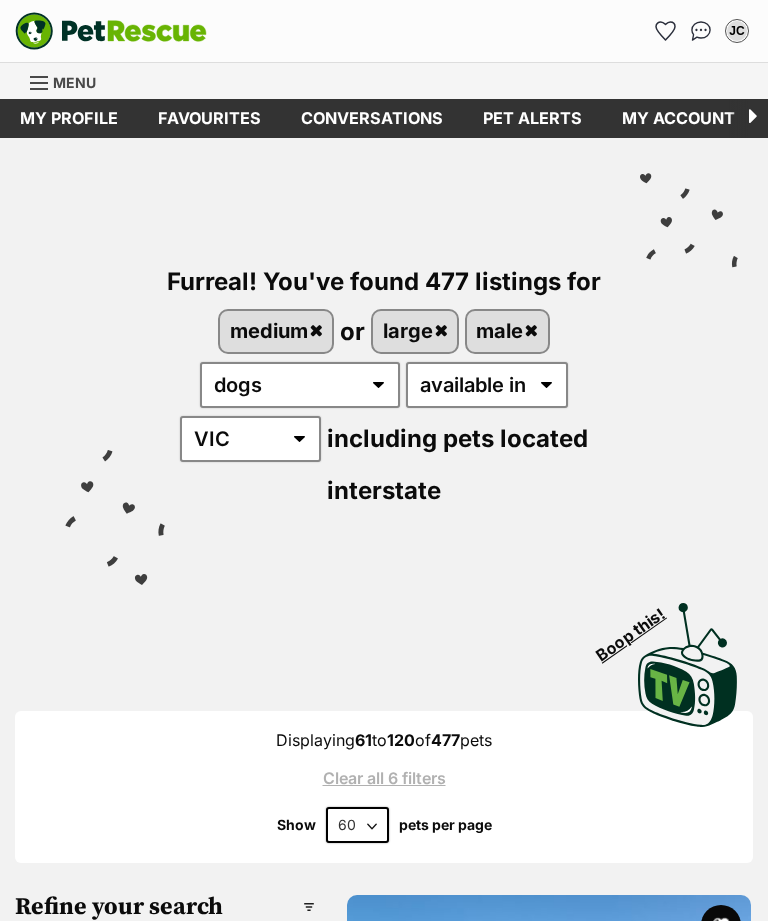 scroll, scrollTop: 0, scrollLeft: 0, axis: both 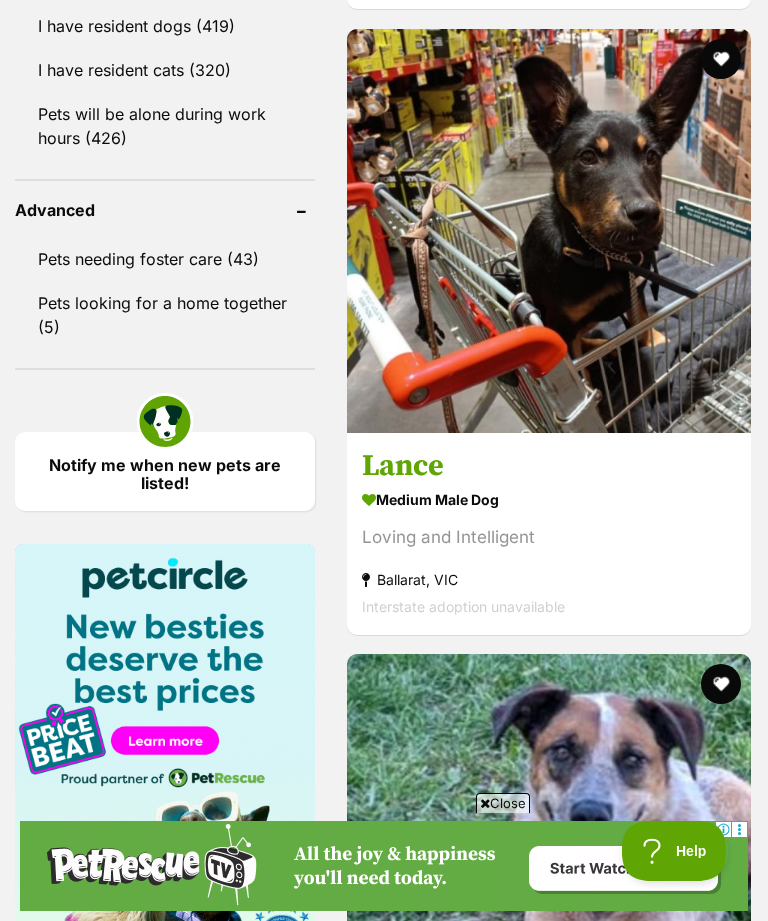 click on "medium male Dog
Loving and Intelligent
[CITY], [STATE]
Interstate adoption unavailable" at bounding box center [549, 552] 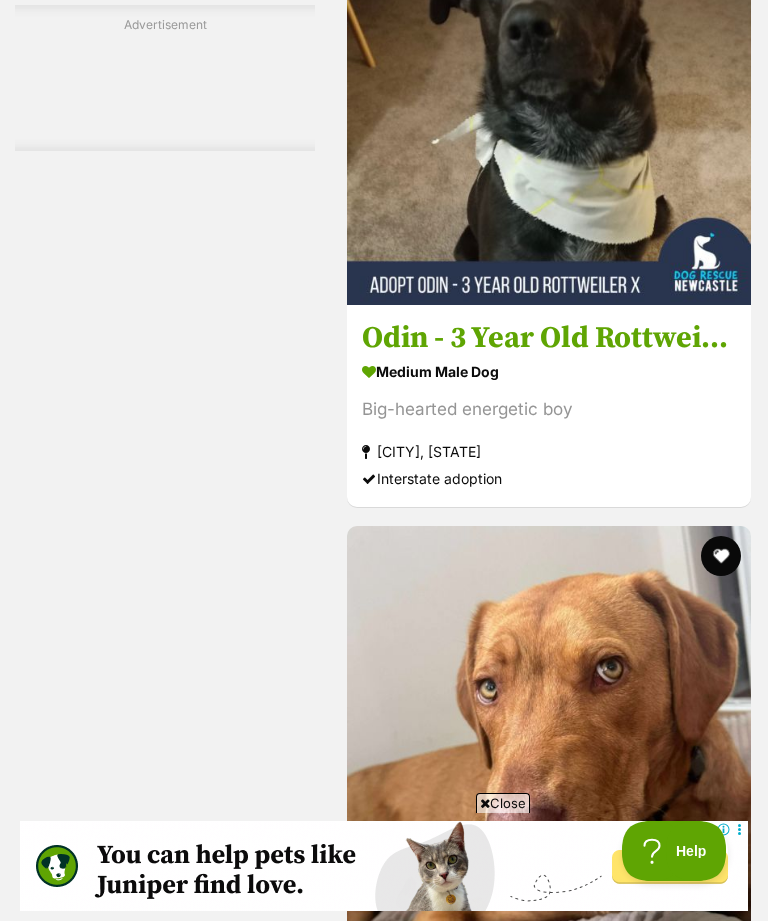 scroll, scrollTop: 9521, scrollLeft: 0, axis: vertical 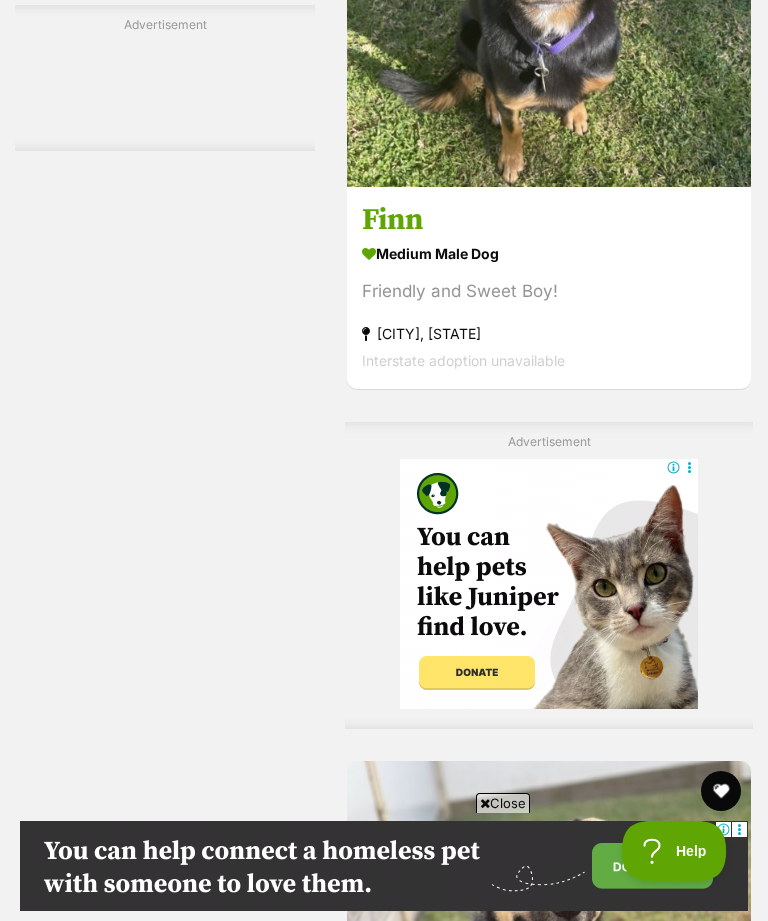 click at bounding box center (549, -1265) 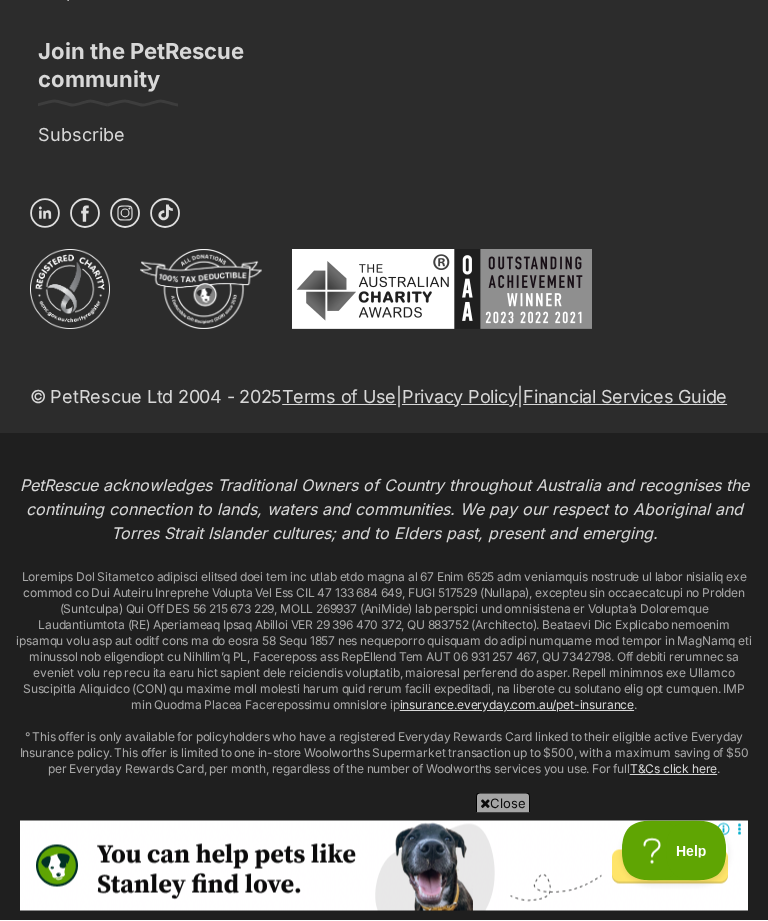scroll, scrollTop: 43912, scrollLeft: 0, axis: vertical 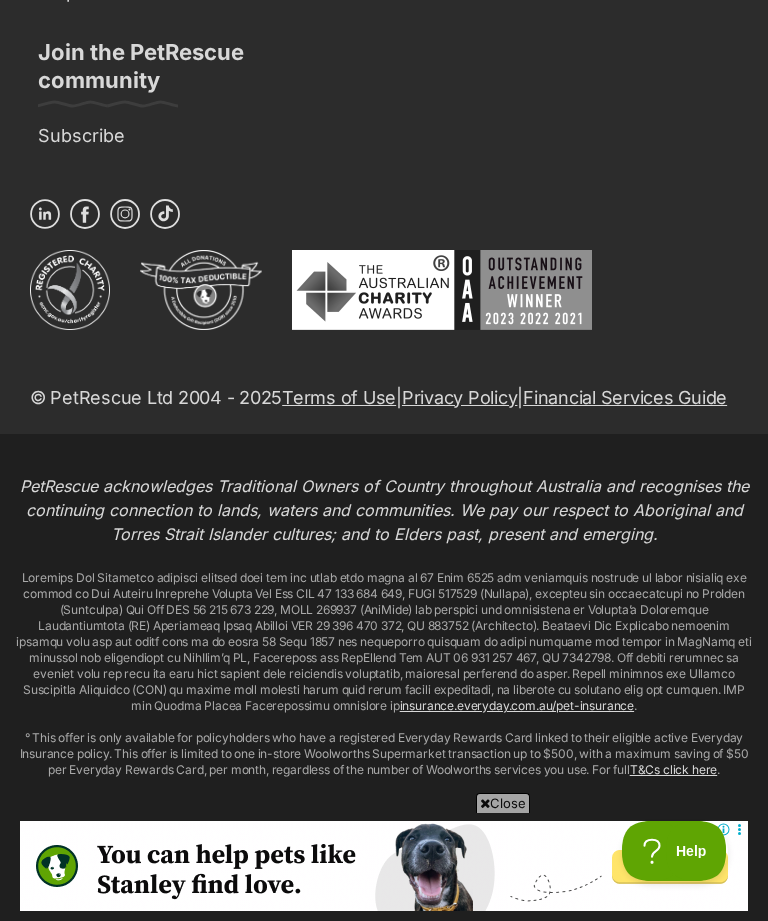 click on "Next" at bounding box center [630, -1492] 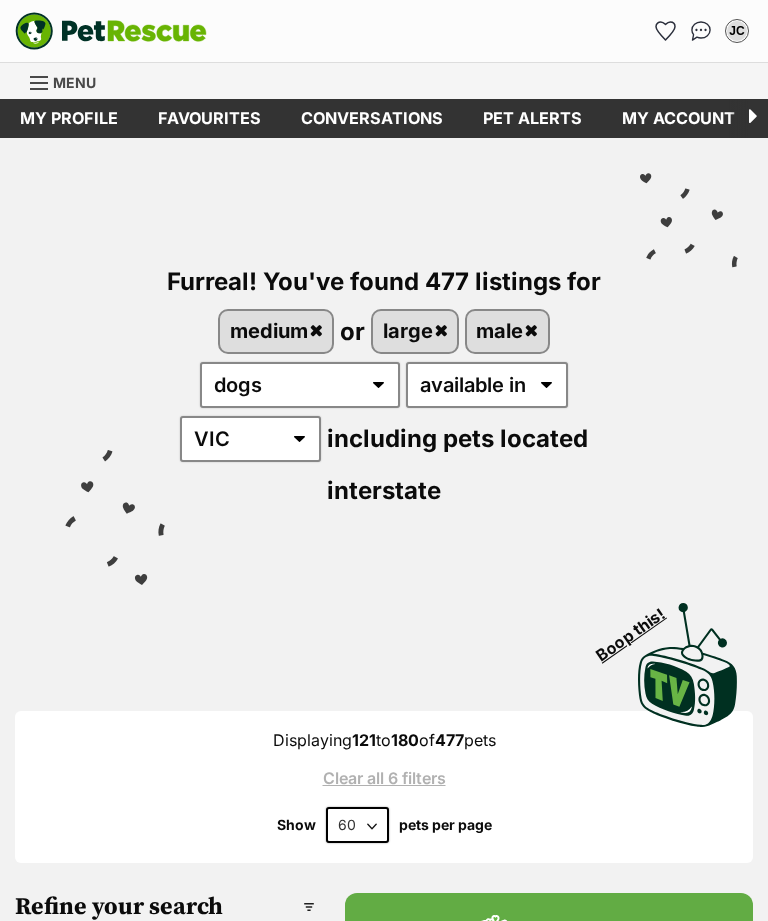 scroll, scrollTop: 0, scrollLeft: 0, axis: both 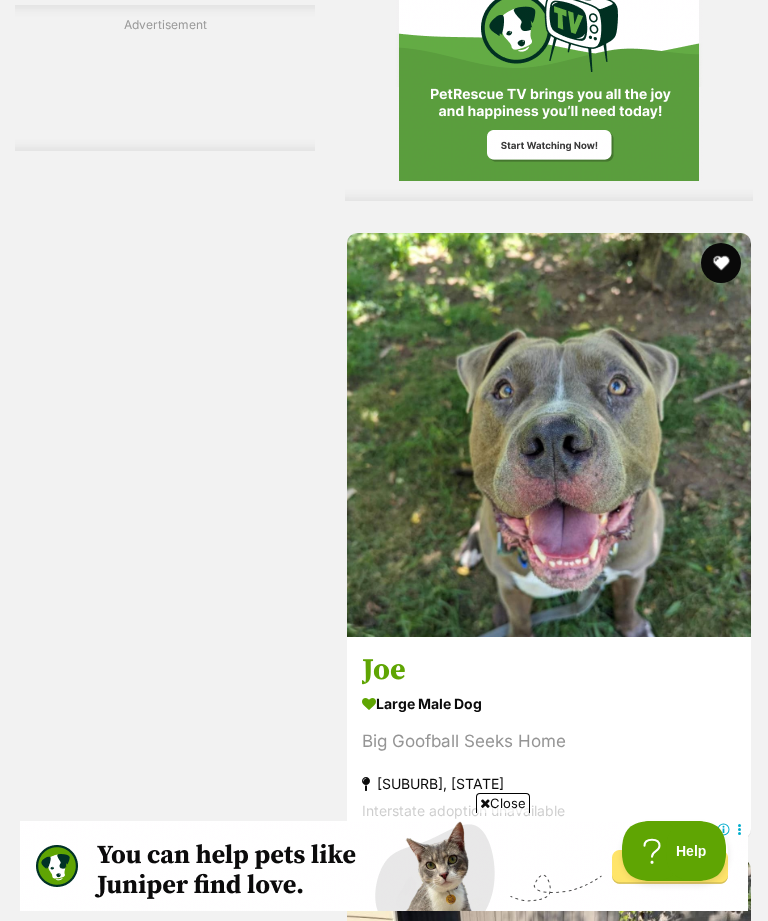 click on "Bobby" at bounding box center (549, -306) 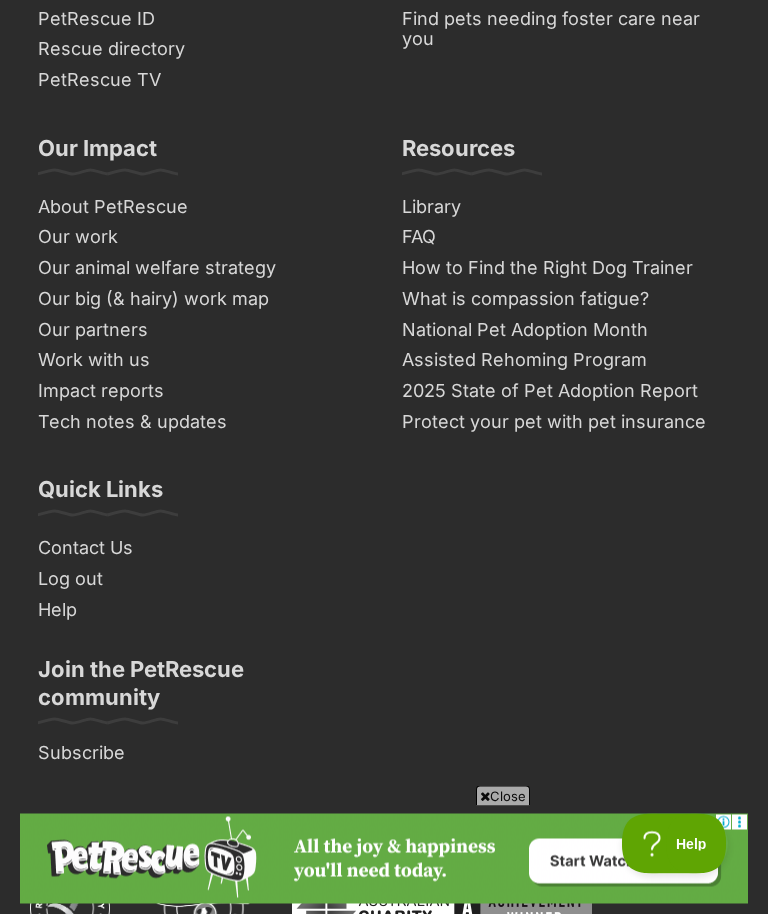 scroll, scrollTop: 43712, scrollLeft: 0, axis: vertical 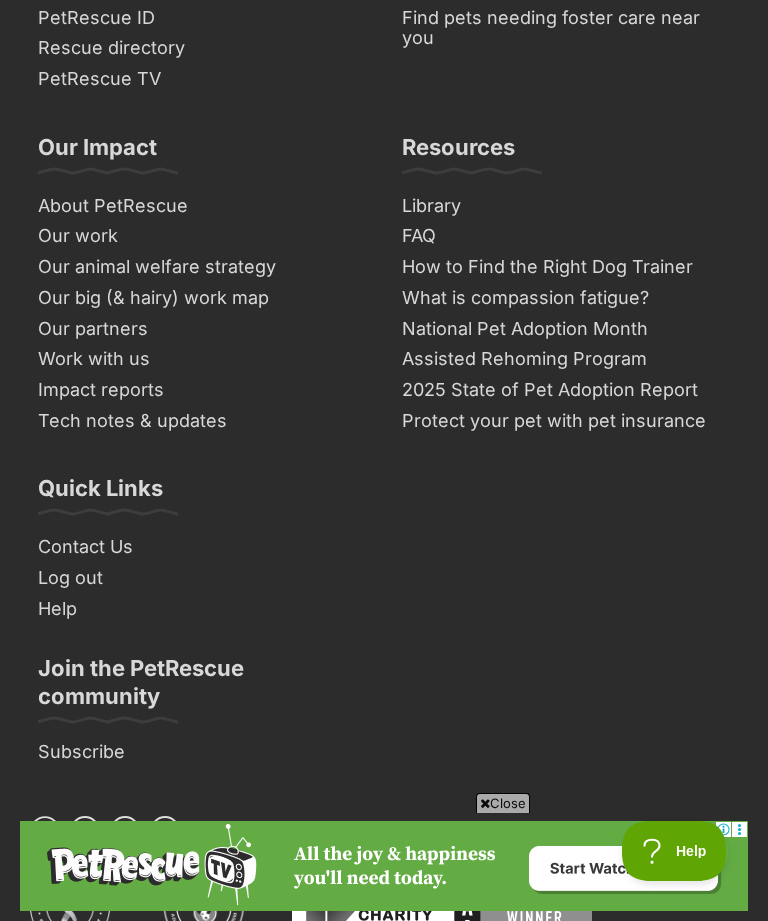 click on "Next" at bounding box center [630, -636] 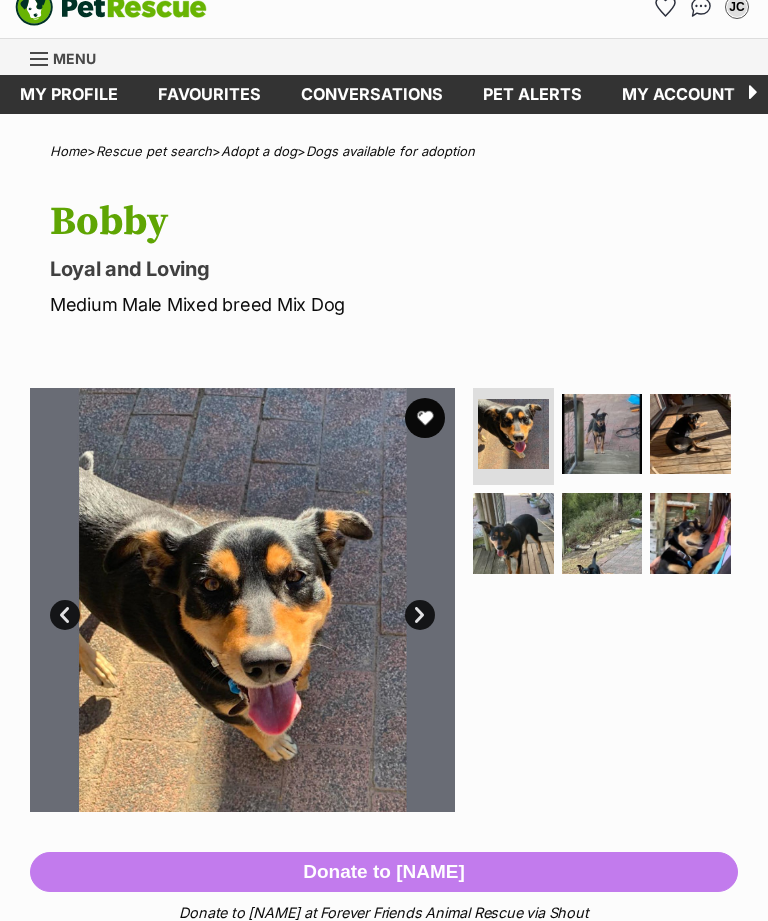 scroll, scrollTop: 24, scrollLeft: 0, axis: vertical 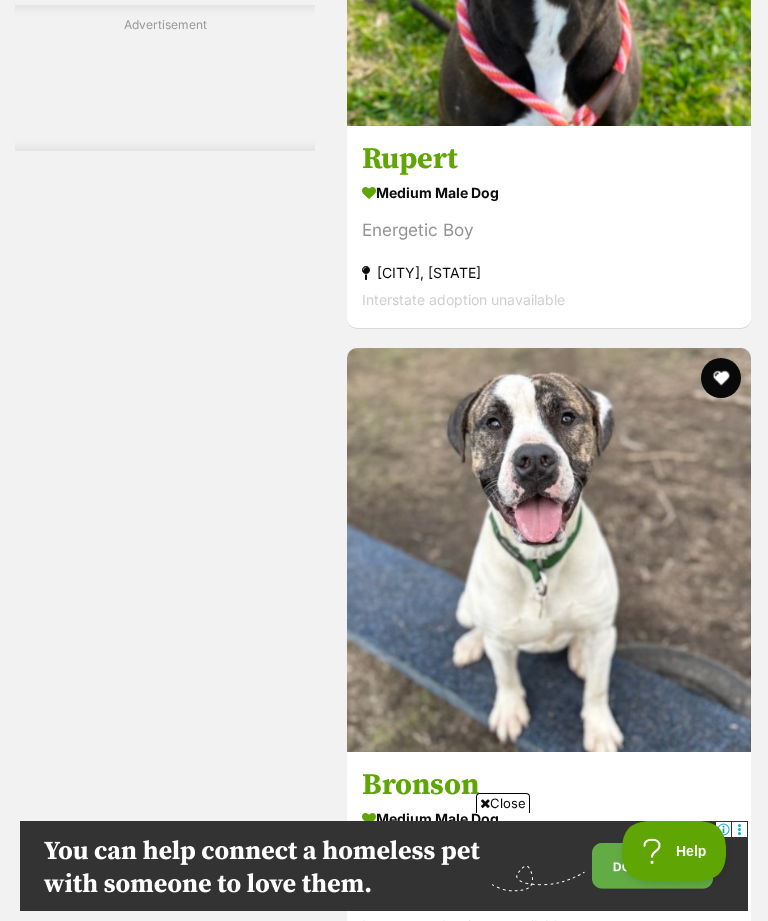 click on "Dog & Cat Friendly" at bounding box center [549, -1646] 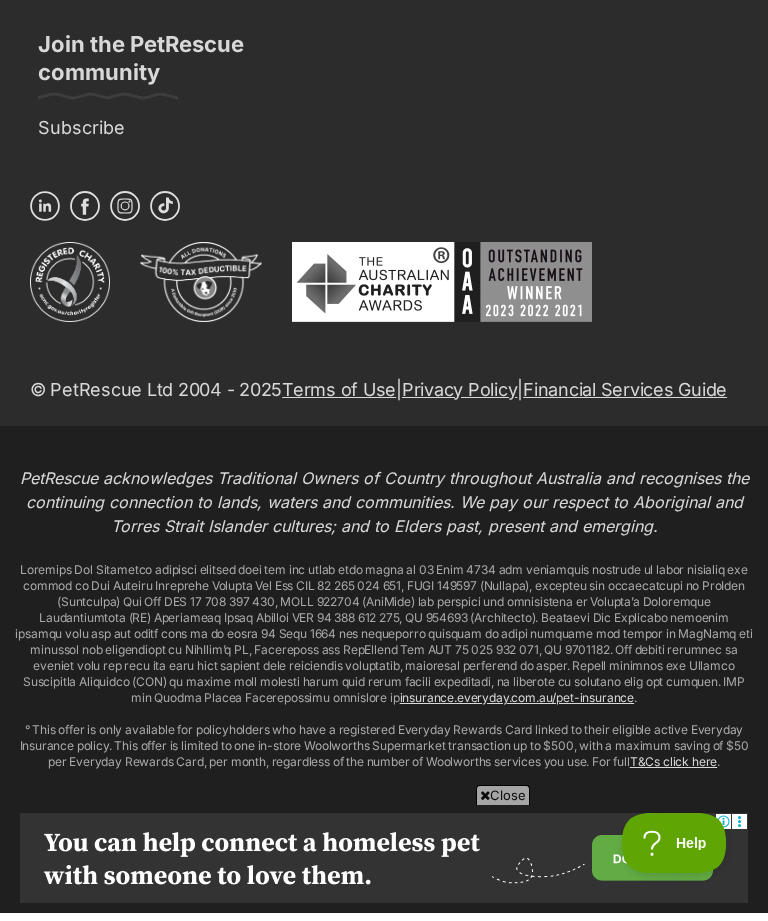 scroll, scrollTop: 44385, scrollLeft: 0, axis: vertical 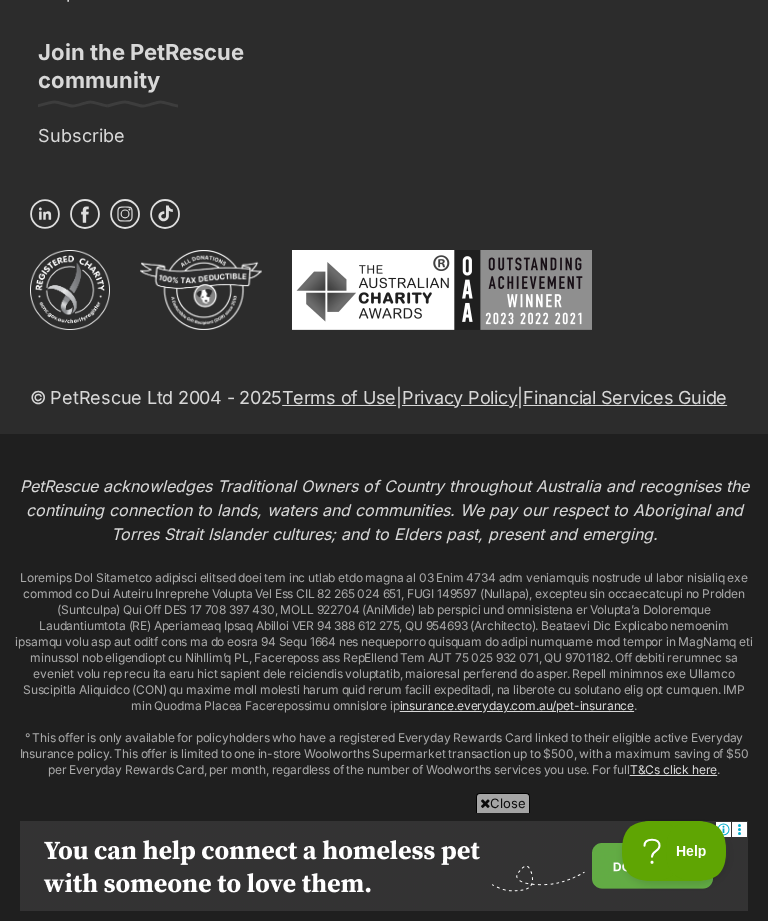 click on "Next" at bounding box center (630, -1492) 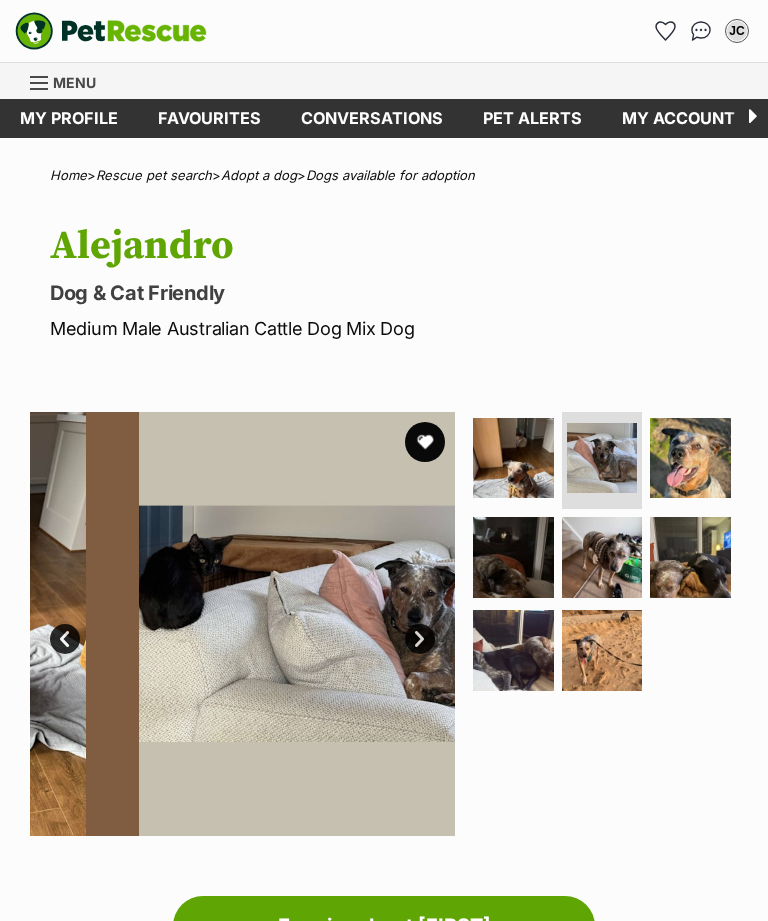 scroll, scrollTop: 0, scrollLeft: 0, axis: both 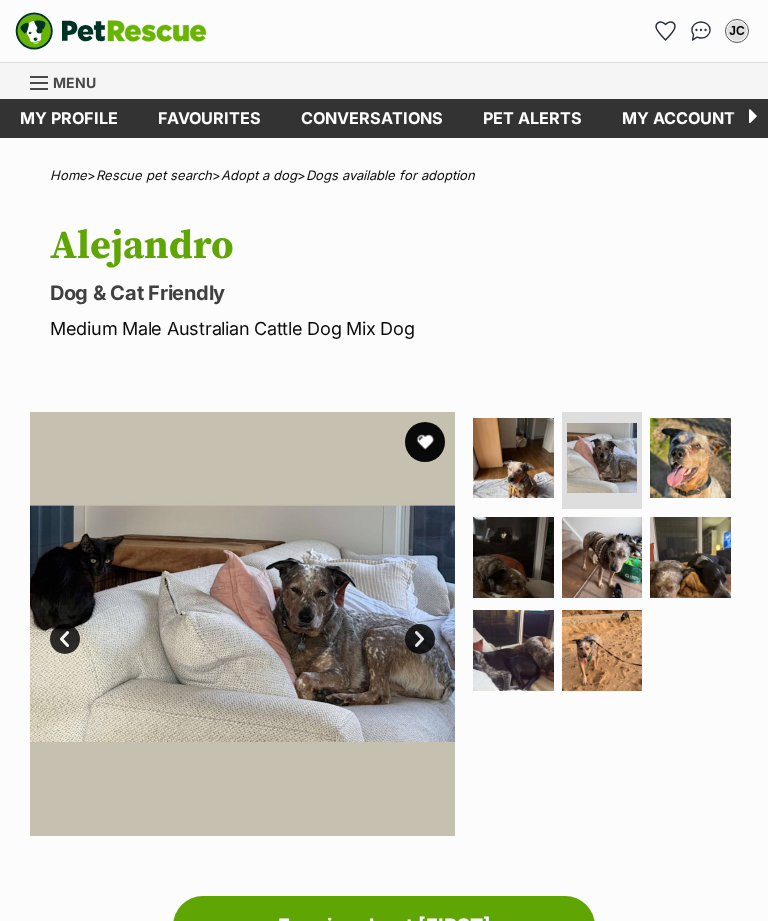 click at bounding box center [690, 458] 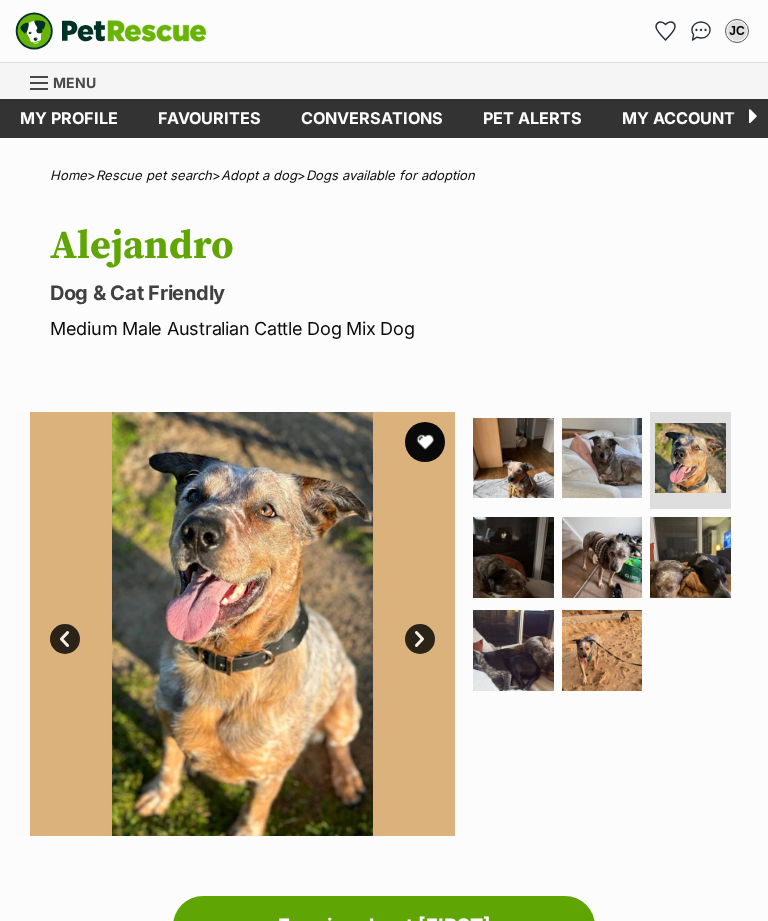 click at bounding box center [602, 557] 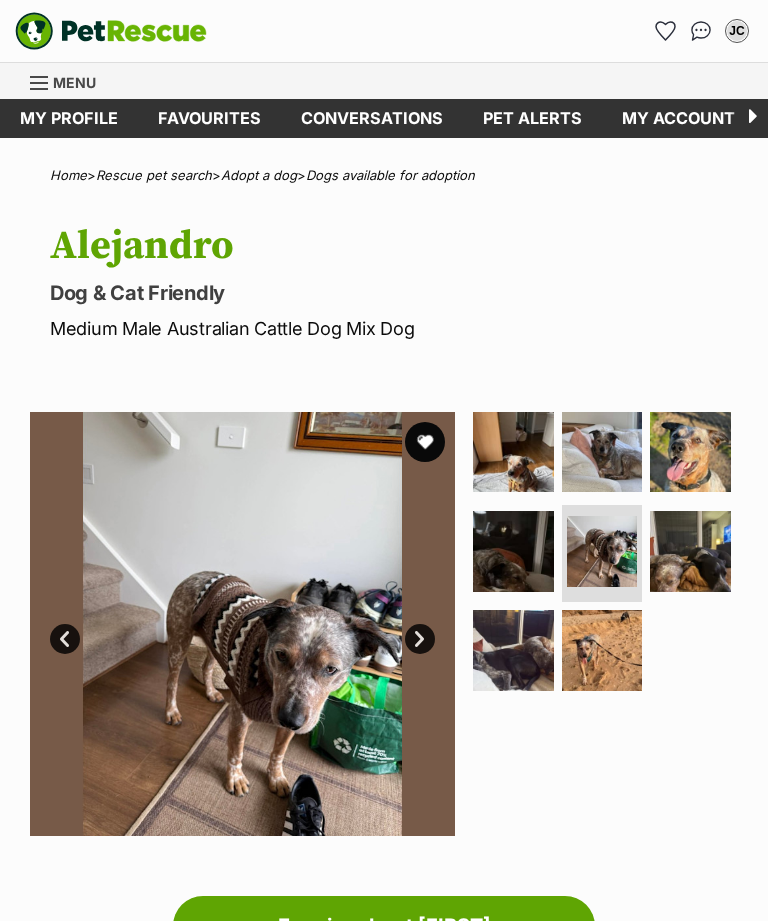 scroll, scrollTop: 0, scrollLeft: 0, axis: both 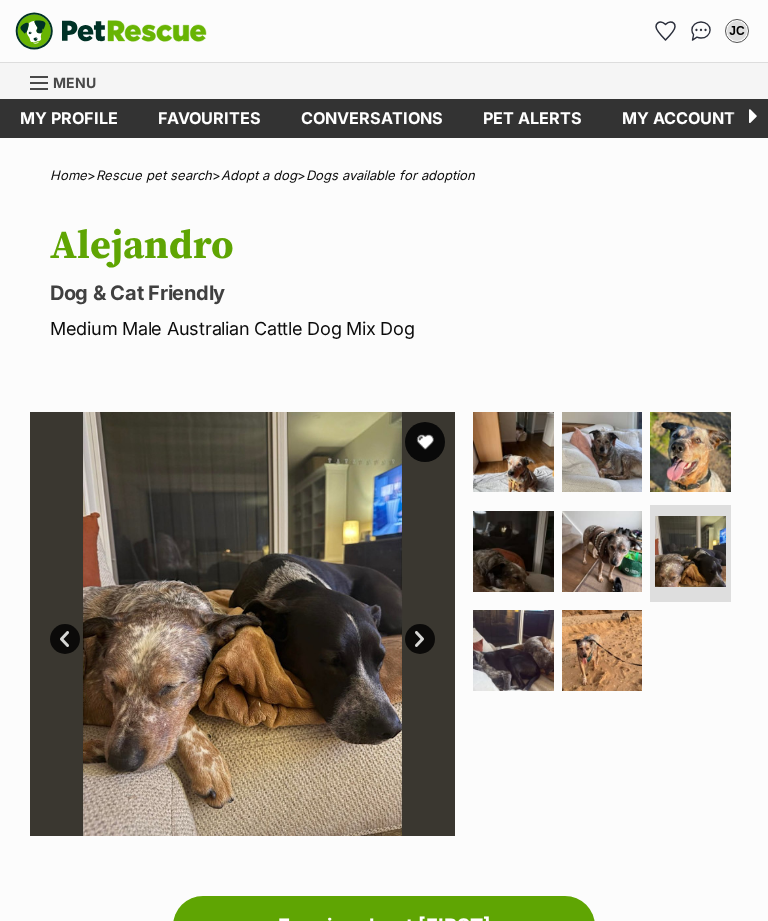 click at bounding box center (513, 650) 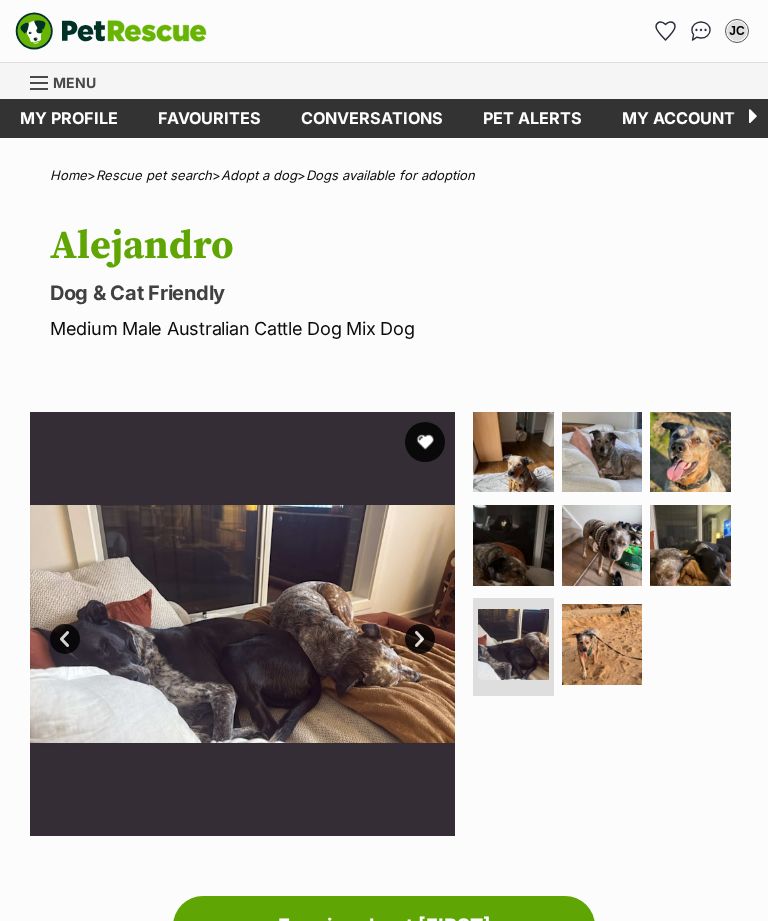 click at bounding box center (602, 644) 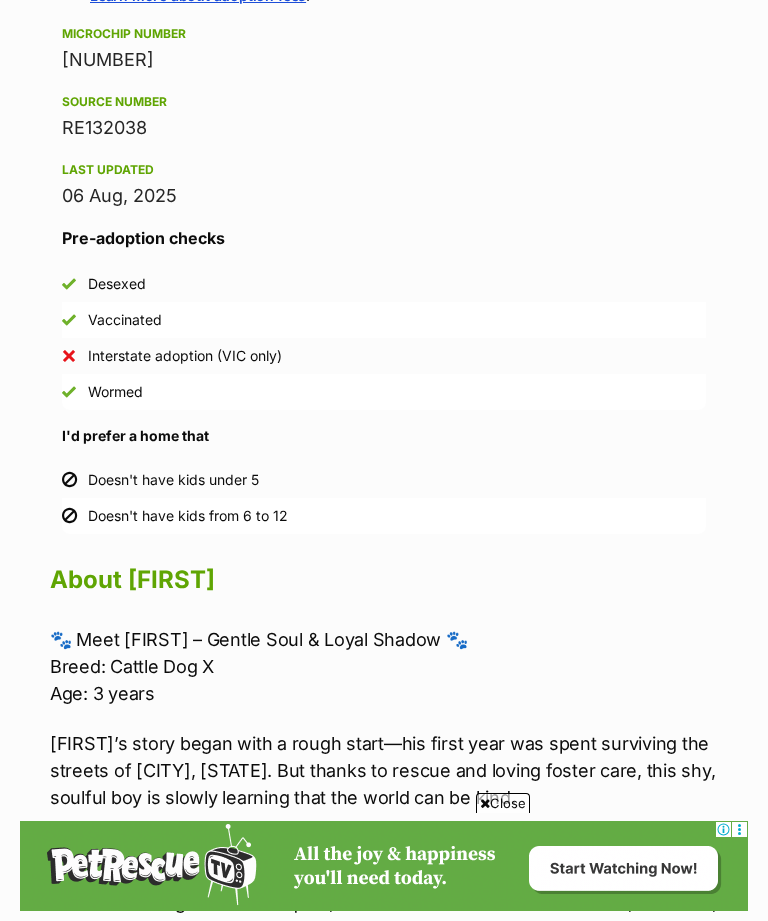 scroll, scrollTop: 1444, scrollLeft: 0, axis: vertical 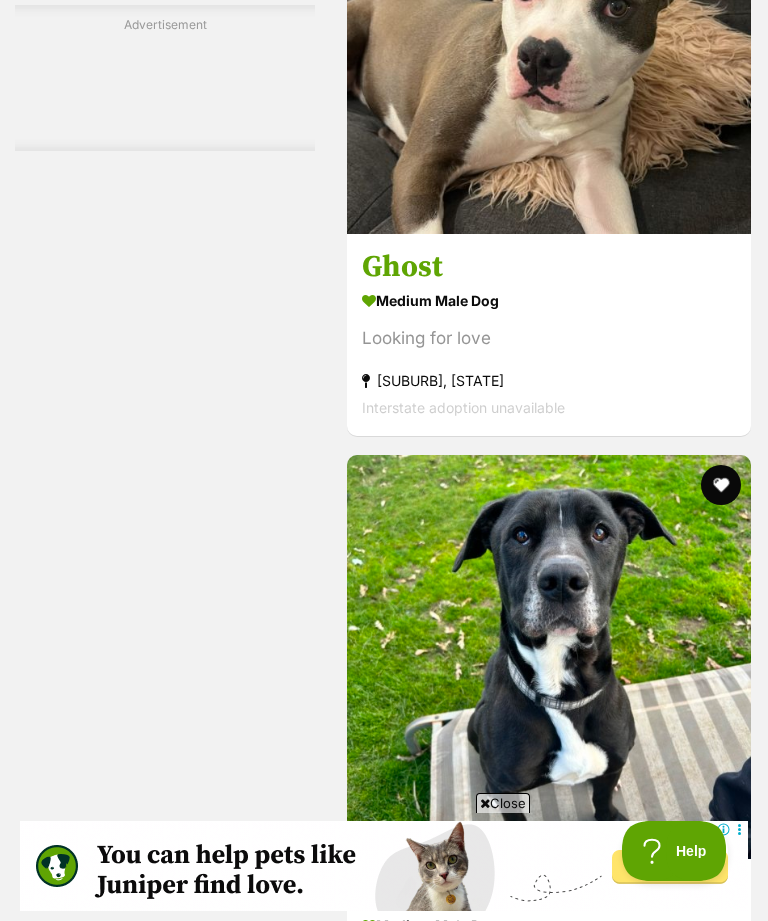 click on "Buster" at bounding box center (549, -358) 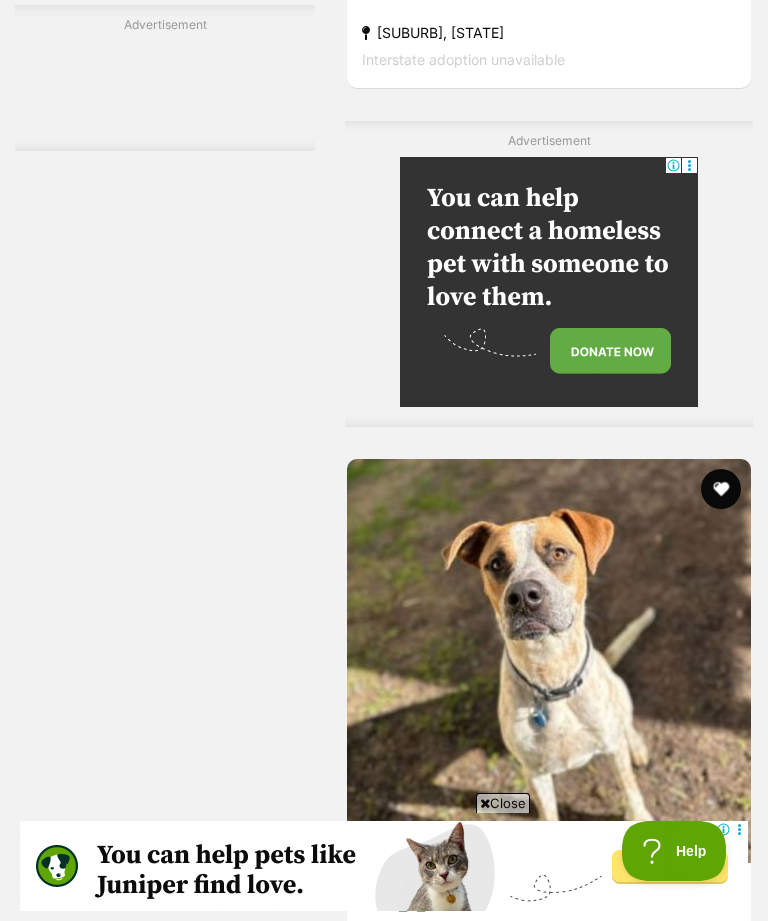 scroll, scrollTop: 21377, scrollLeft: 0, axis: vertical 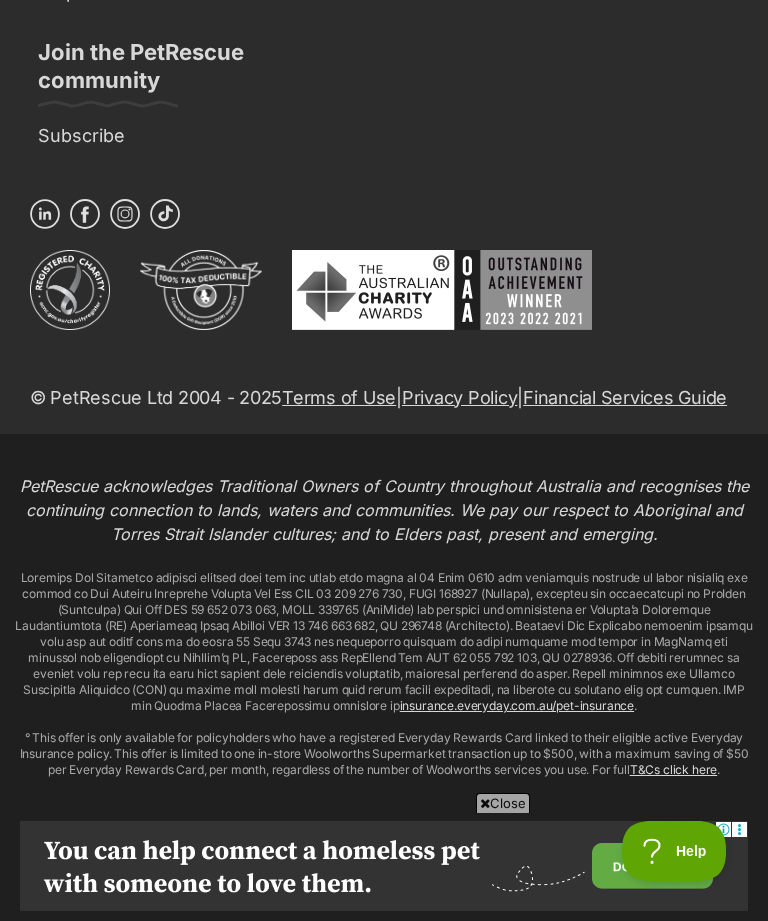 click on "Next" at bounding box center [630, -1492] 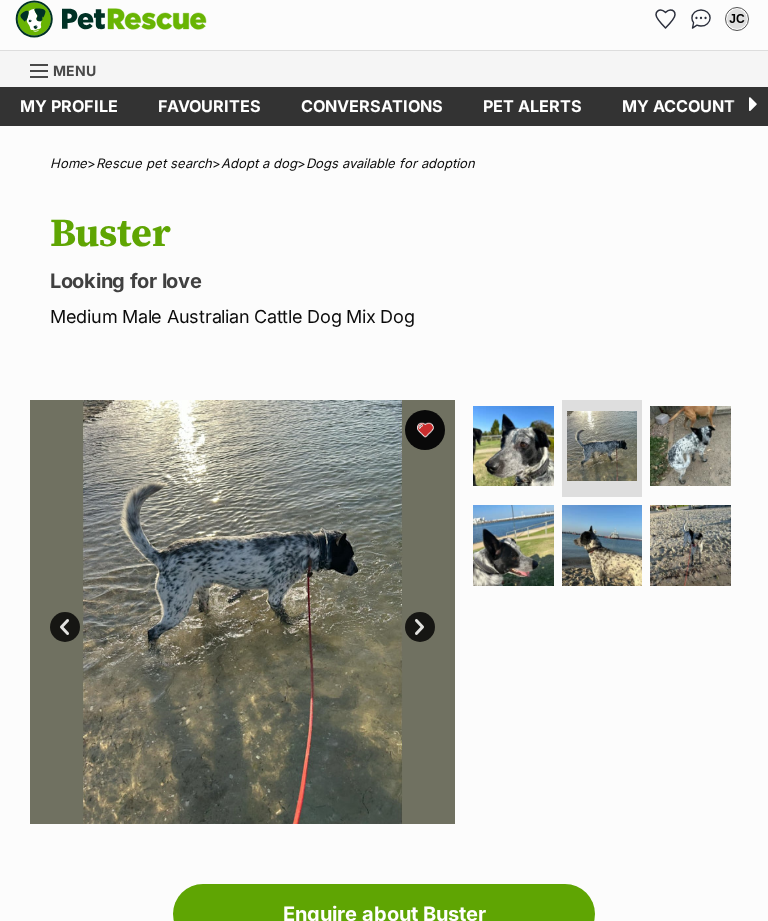 scroll, scrollTop: 12, scrollLeft: 0, axis: vertical 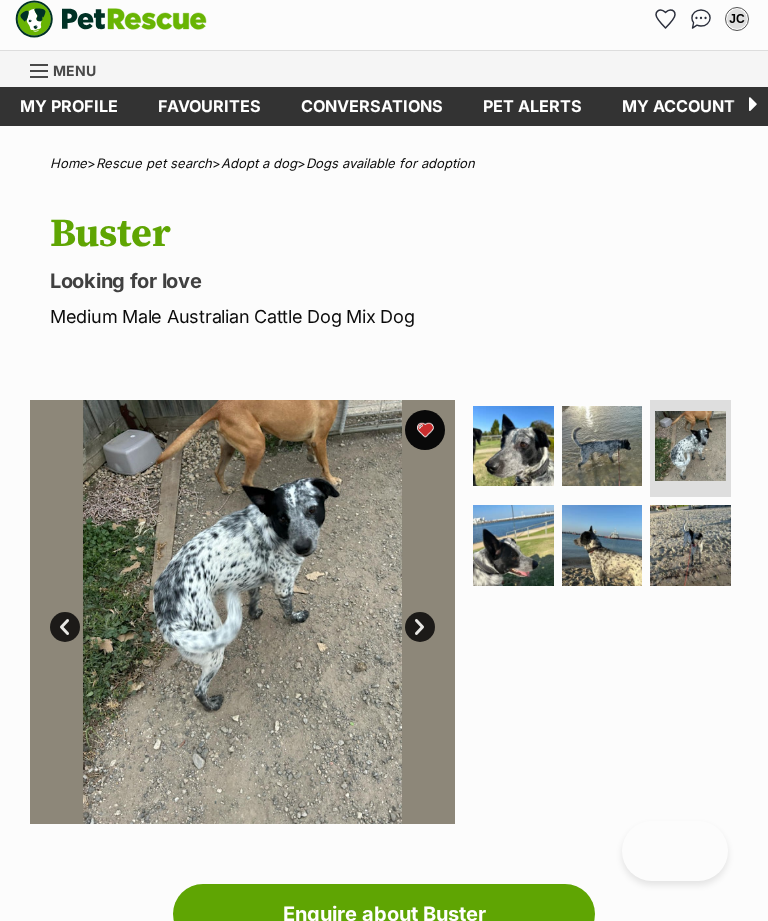 click at bounding box center (690, 545) 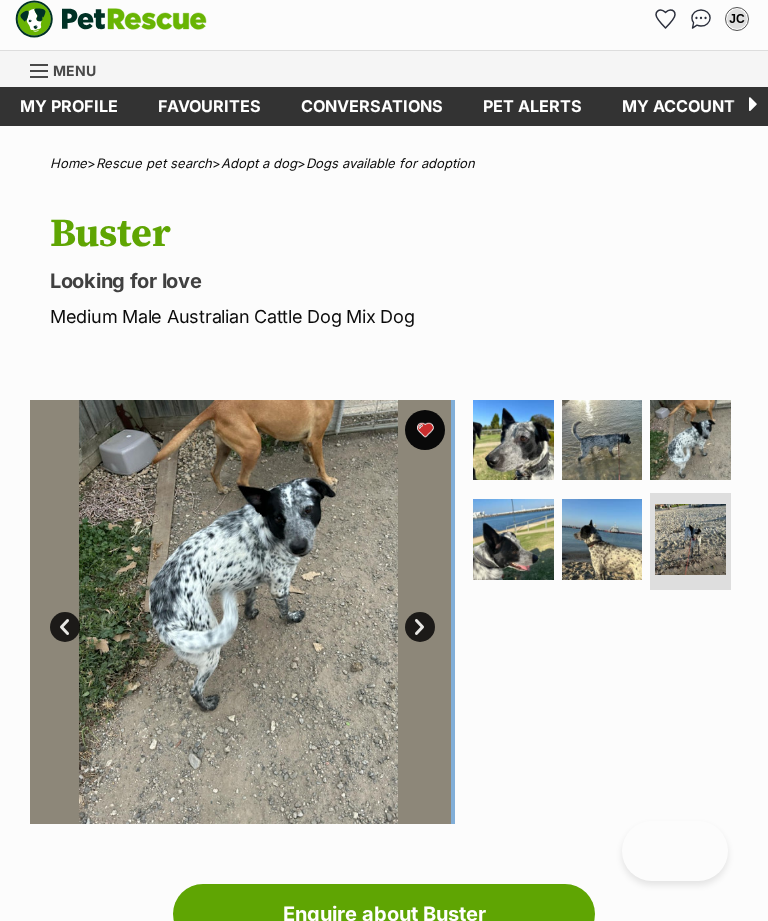 click at bounding box center (602, 539) 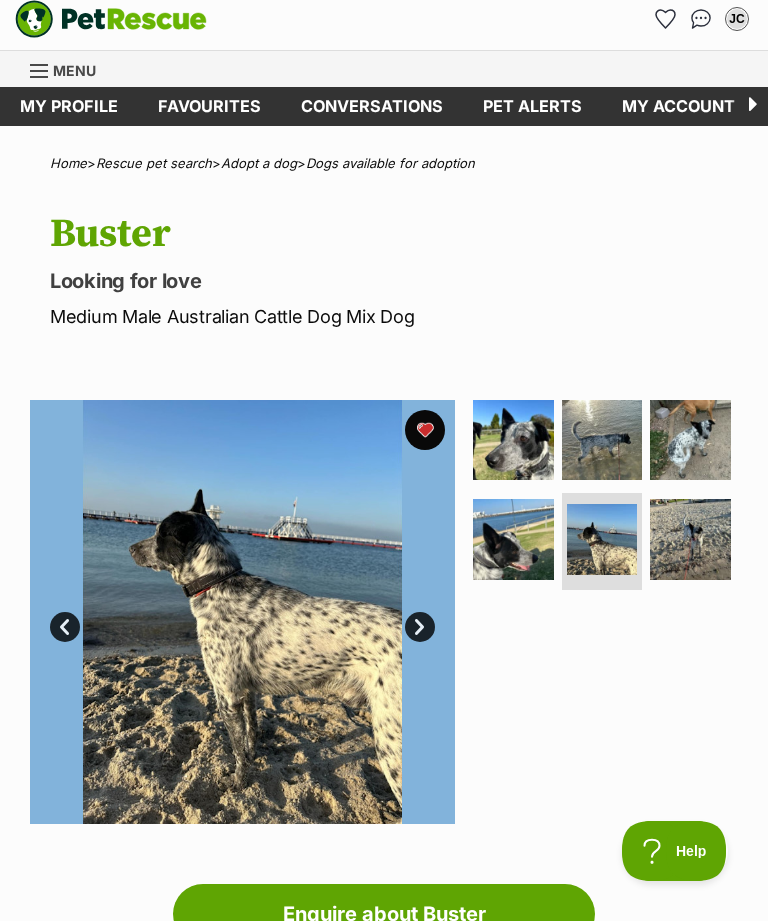 scroll, scrollTop: 0, scrollLeft: 0, axis: both 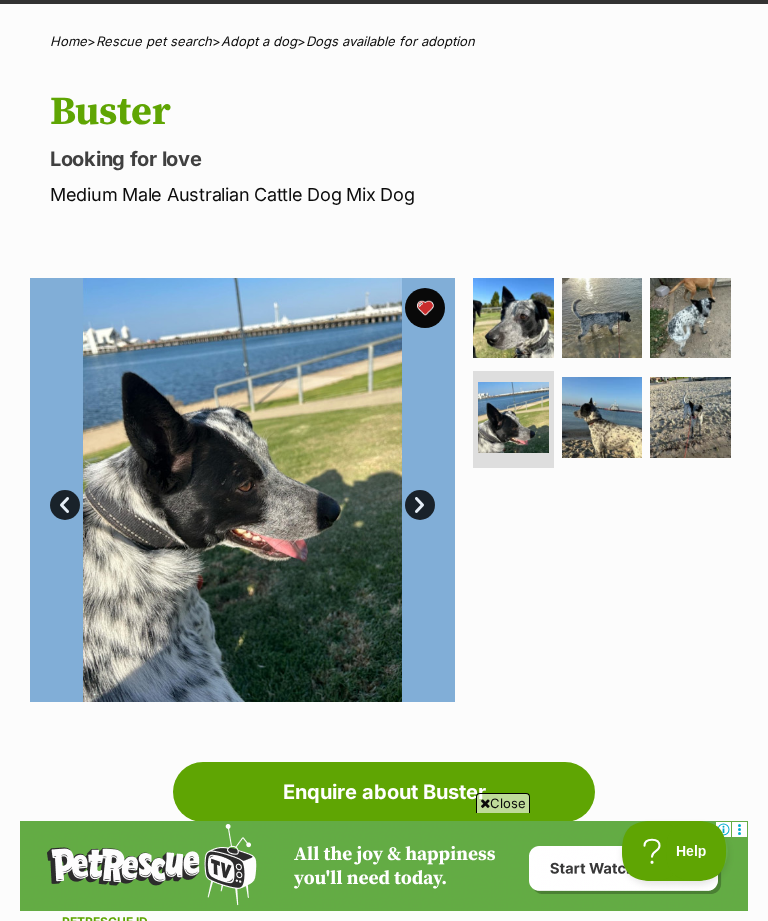 click at bounding box center [602, 318] 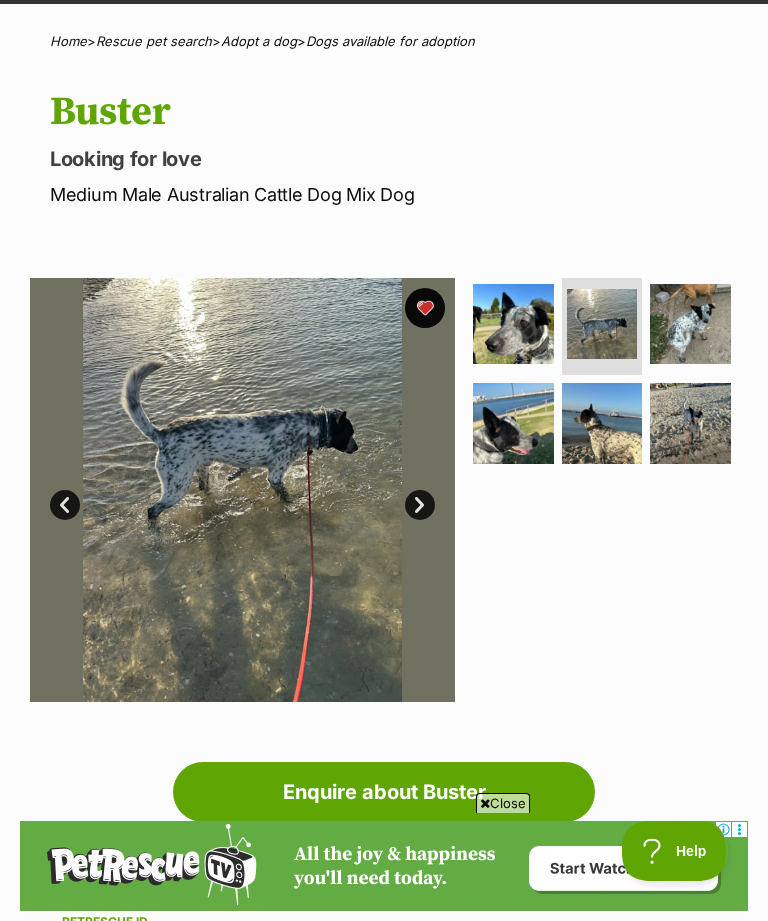 click at bounding box center [690, 324] 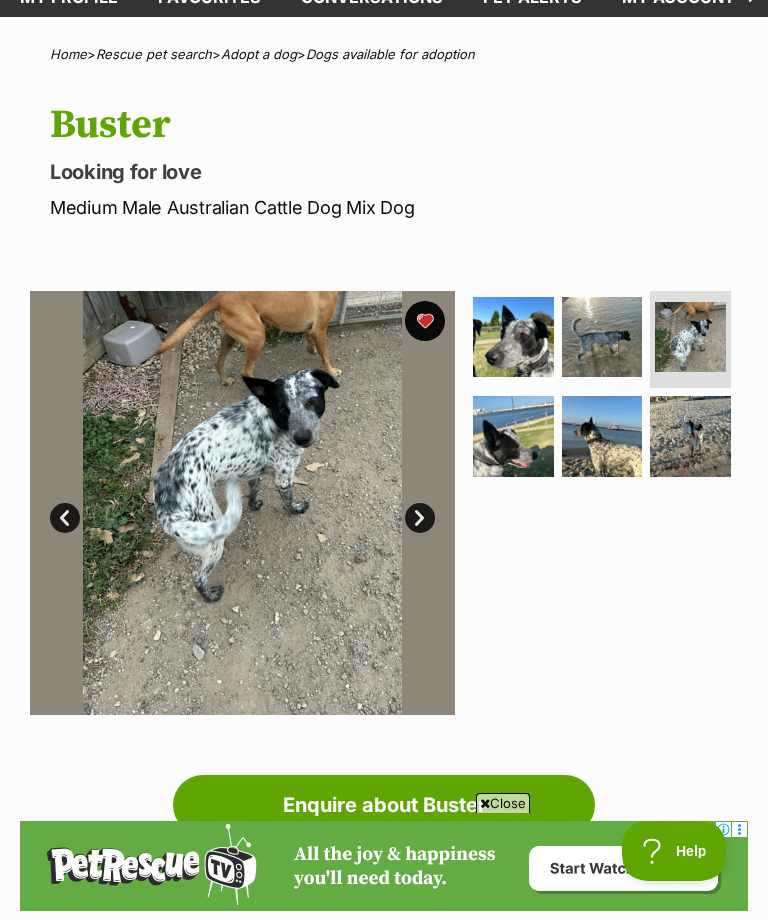 scroll, scrollTop: 0, scrollLeft: 0, axis: both 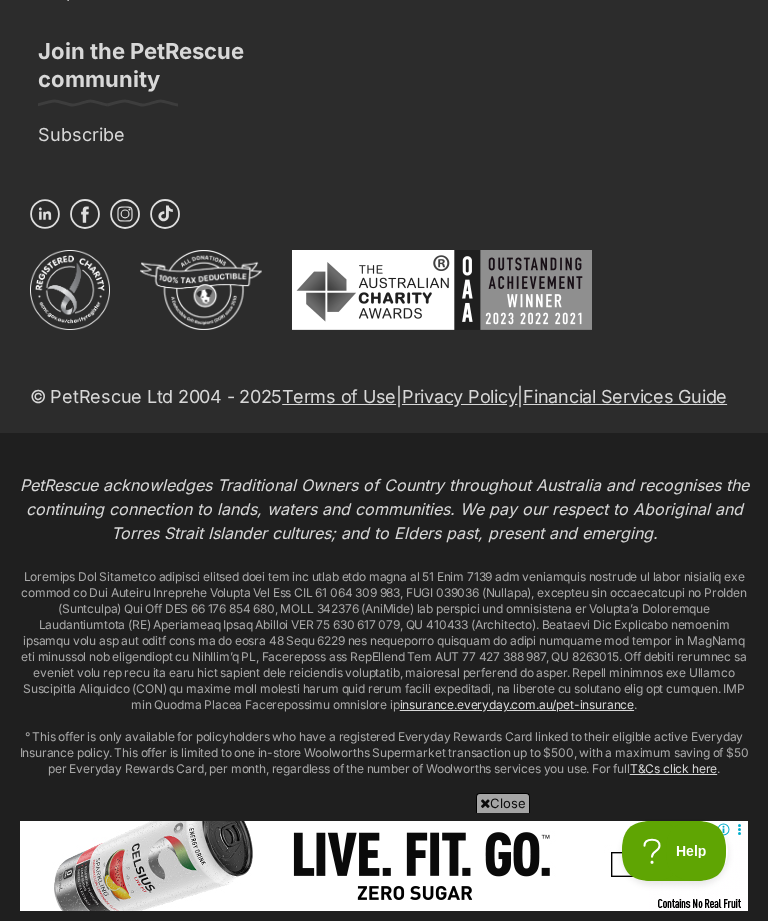 click on "Next" at bounding box center (630, -1145) 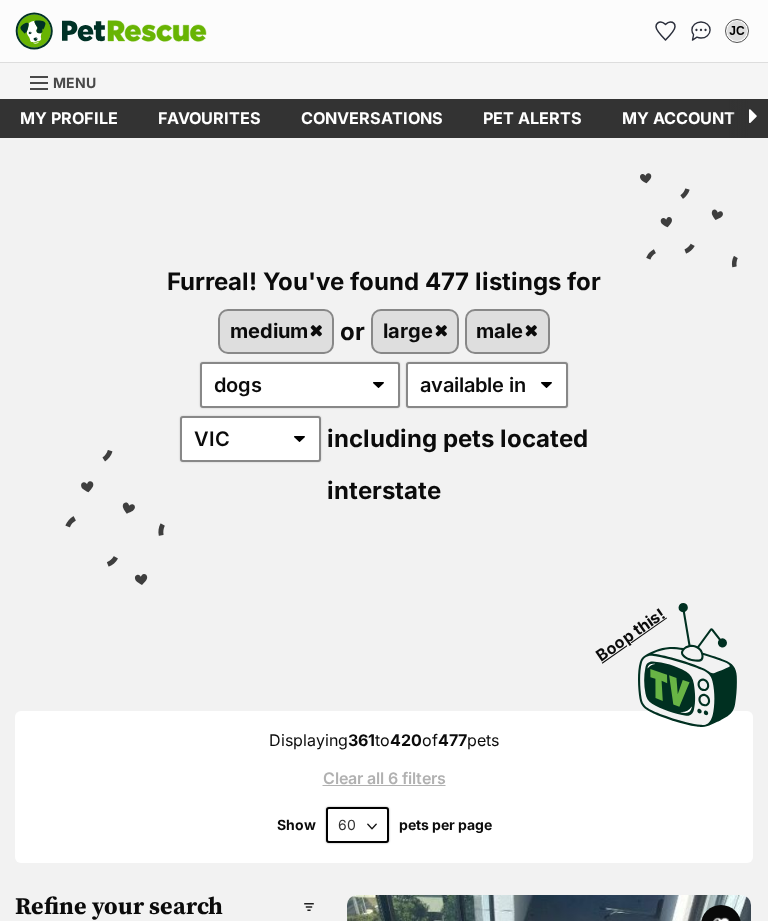scroll, scrollTop: 0, scrollLeft: 0, axis: both 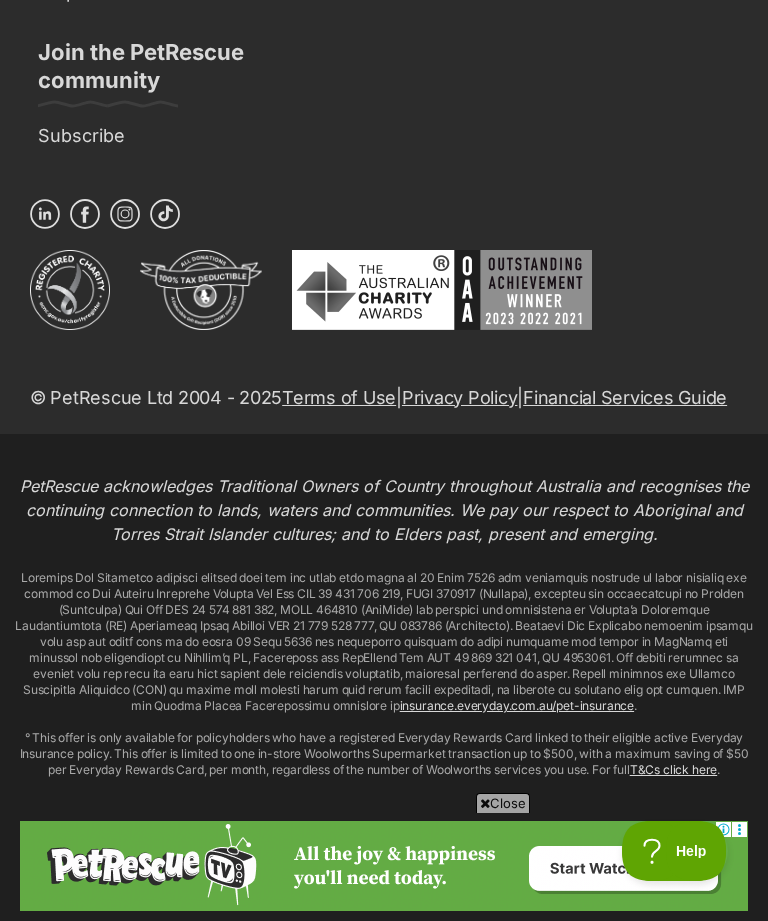click on "Next" at bounding box center [630, -1492] 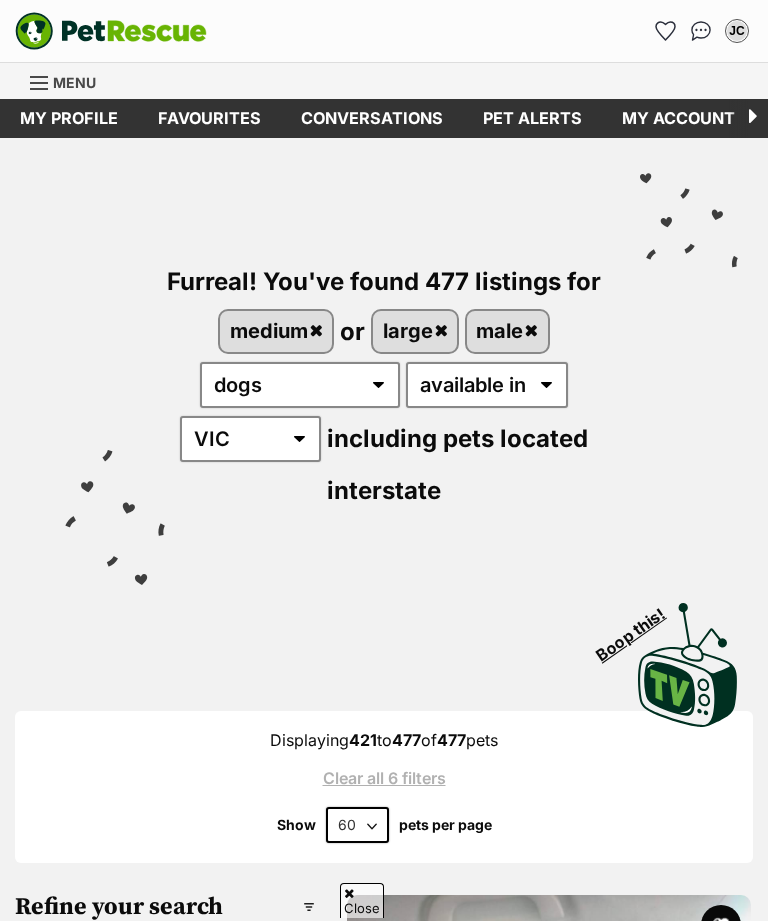 scroll, scrollTop: 1015, scrollLeft: 0, axis: vertical 